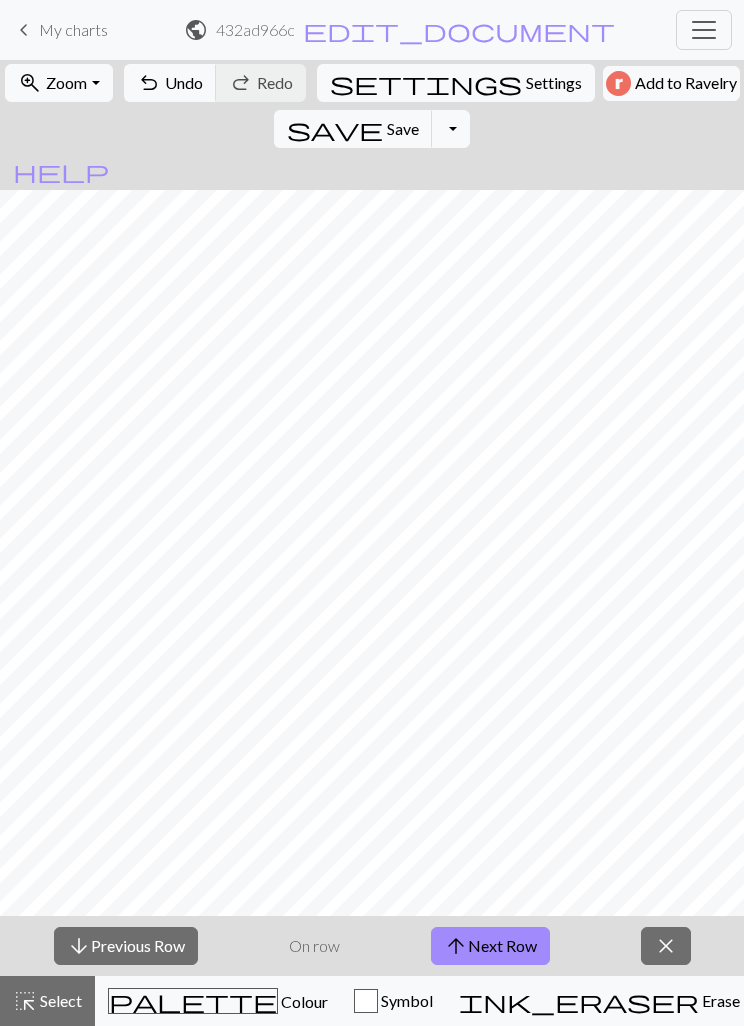 scroll, scrollTop: 0, scrollLeft: 0, axis: both 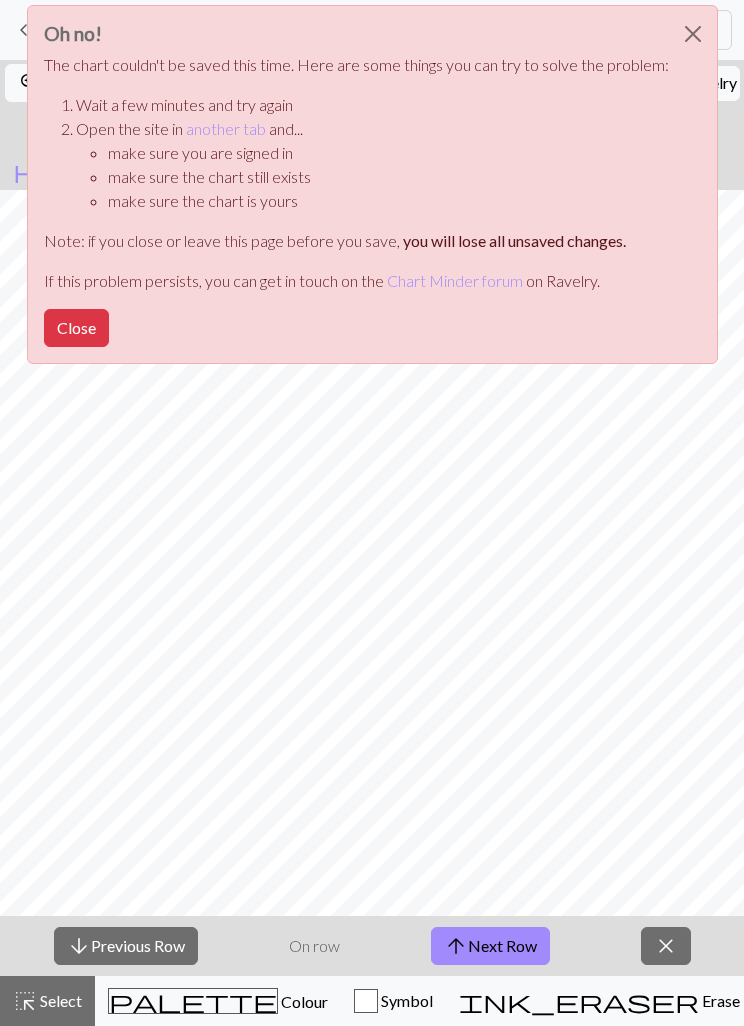 click on "Oh no! The chart couldn't be saved this time. Here are some things you can try to solve the problem: Wait a few minutes and try again Open the site in   another tab   and... make sure you are signed in make sure the chart still exists make sure the chart is yours Note: if you close or leave this page before you save,   you will lose all unsaved changes. If this problem persists, you can get in touch on the   Chart Minder forum   on Ravelry. Close" at bounding box center [372, 184] 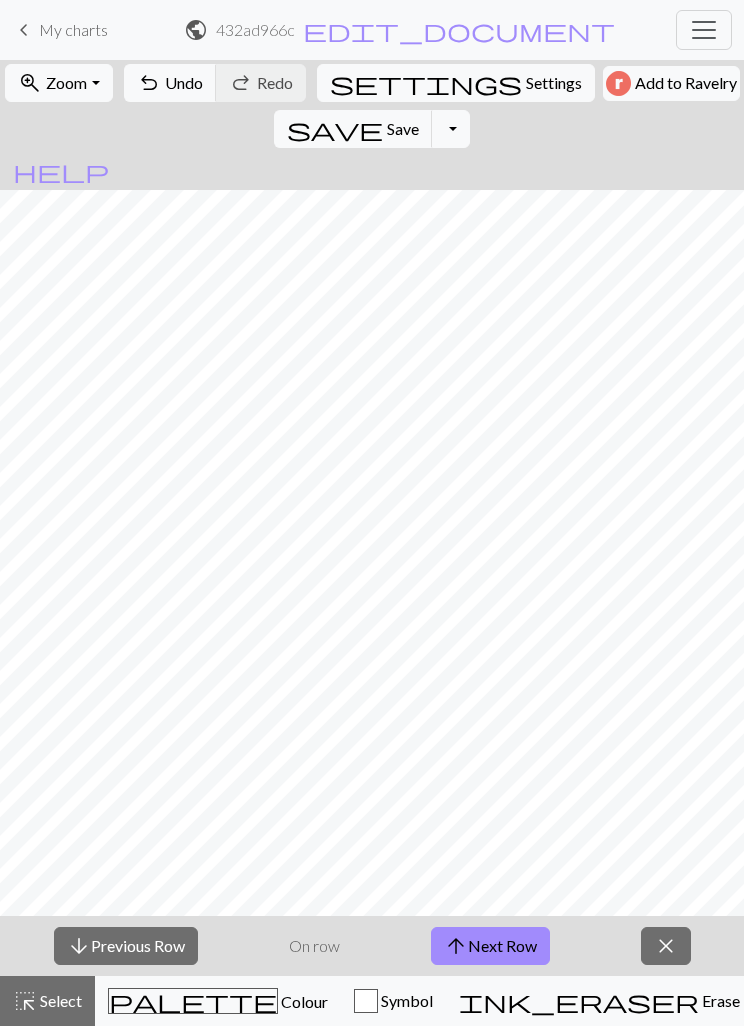 click on "Save" at bounding box center [403, 128] 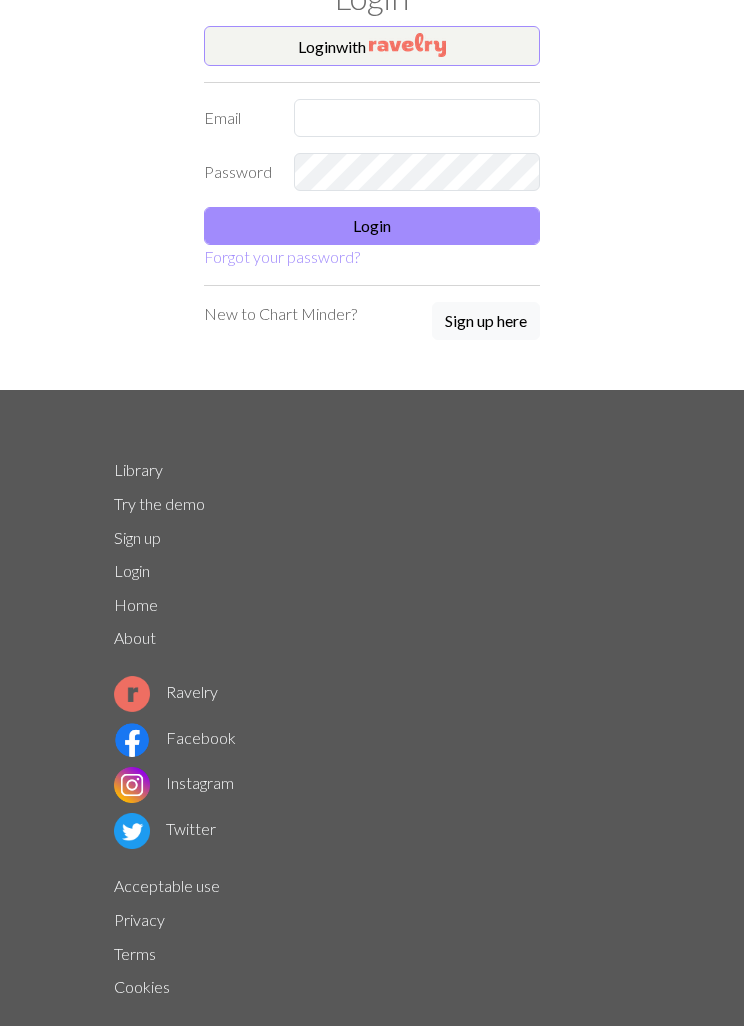 scroll, scrollTop: 82, scrollLeft: 0, axis: vertical 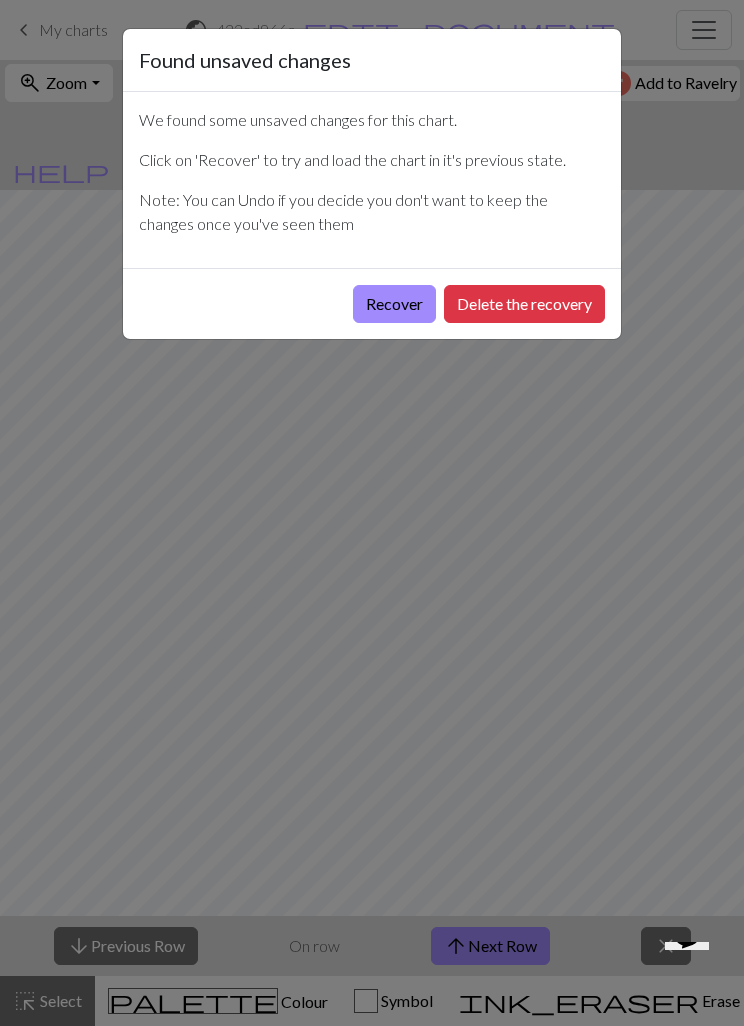 click on "Recover" at bounding box center [394, 304] 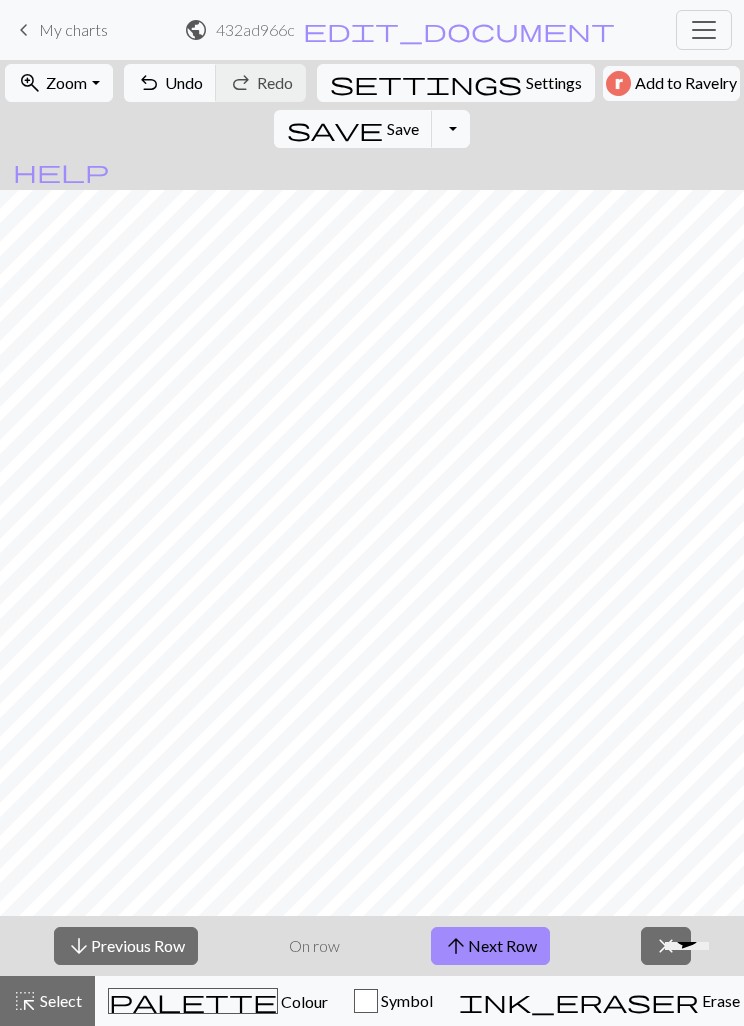 click on "My charts" at bounding box center [73, 29] 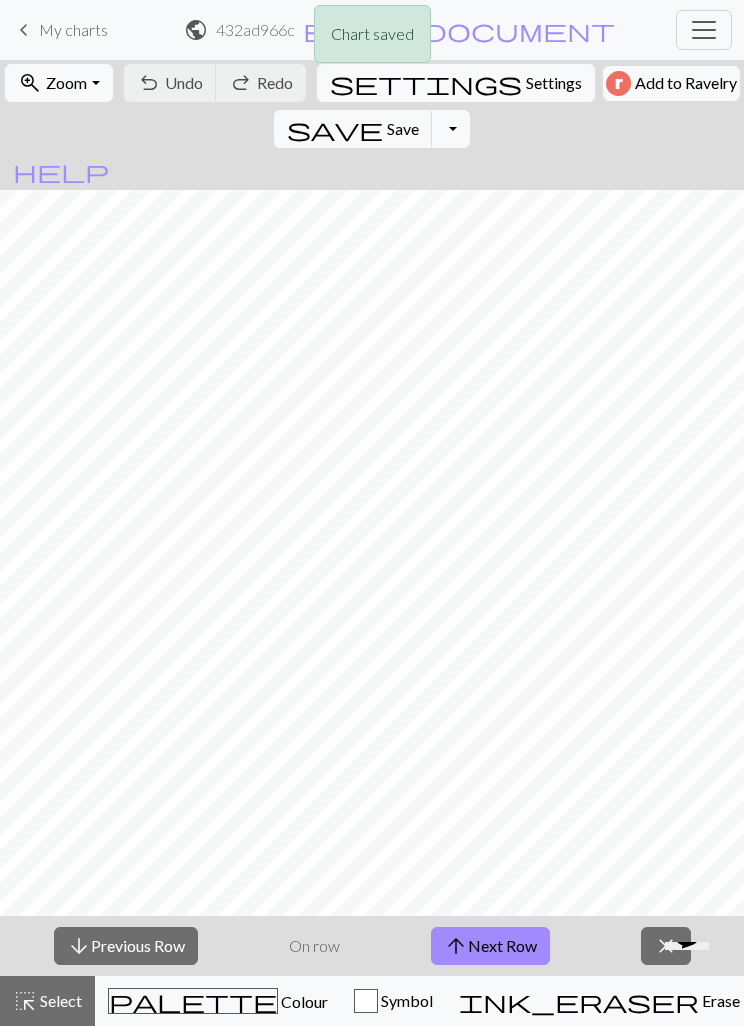 click on "Chart saved" at bounding box center [372, 39] 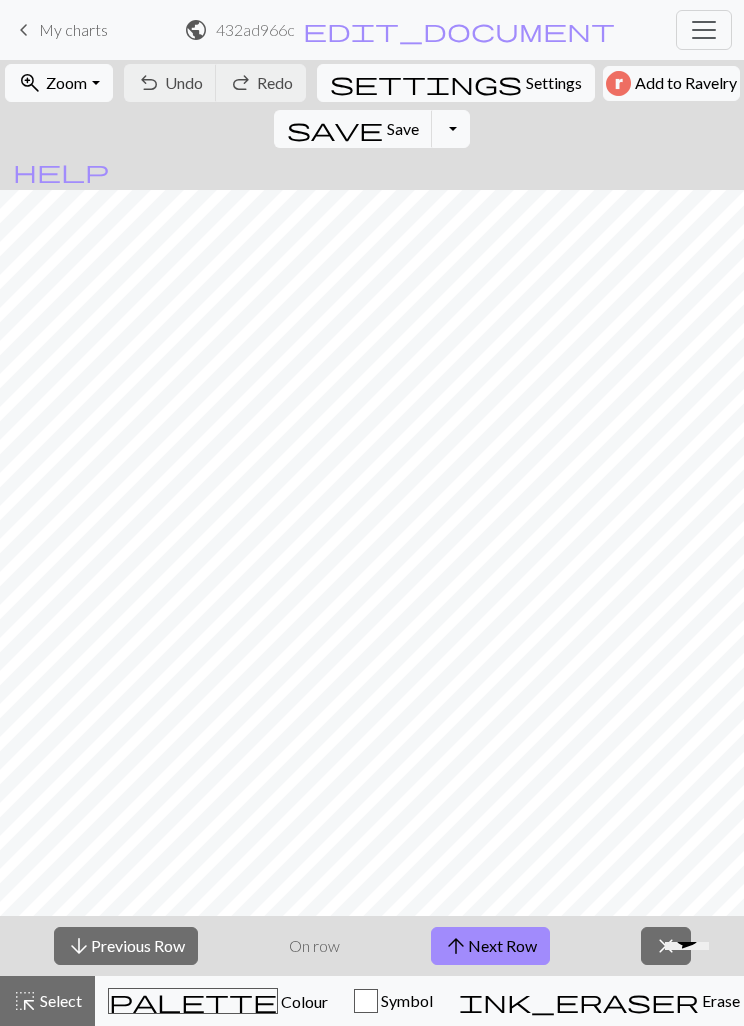 click on "keyboard_arrow_left" at bounding box center (24, 30) 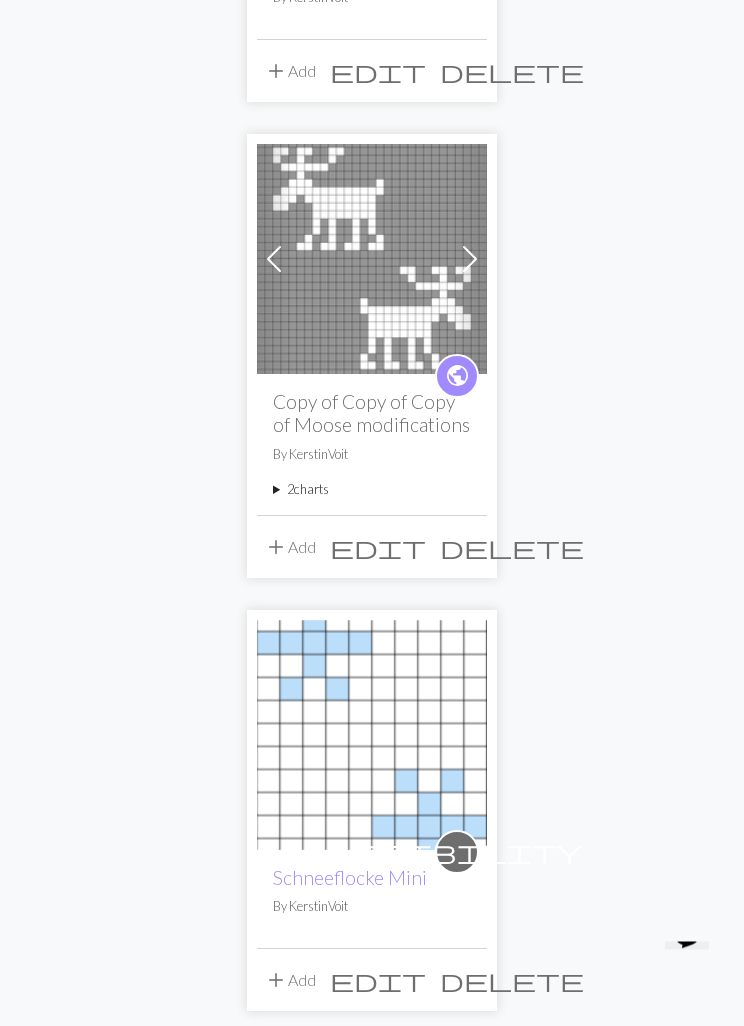 click on "delete" at bounding box center (512, 548) 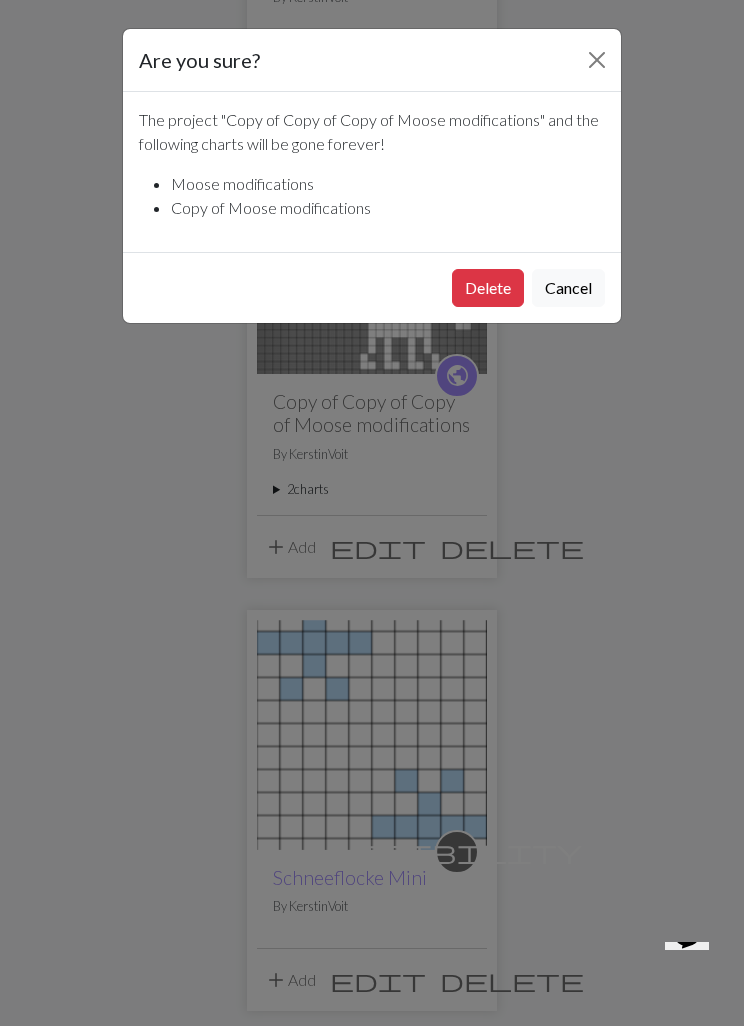 click on "Delete" at bounding box center [488, 288] 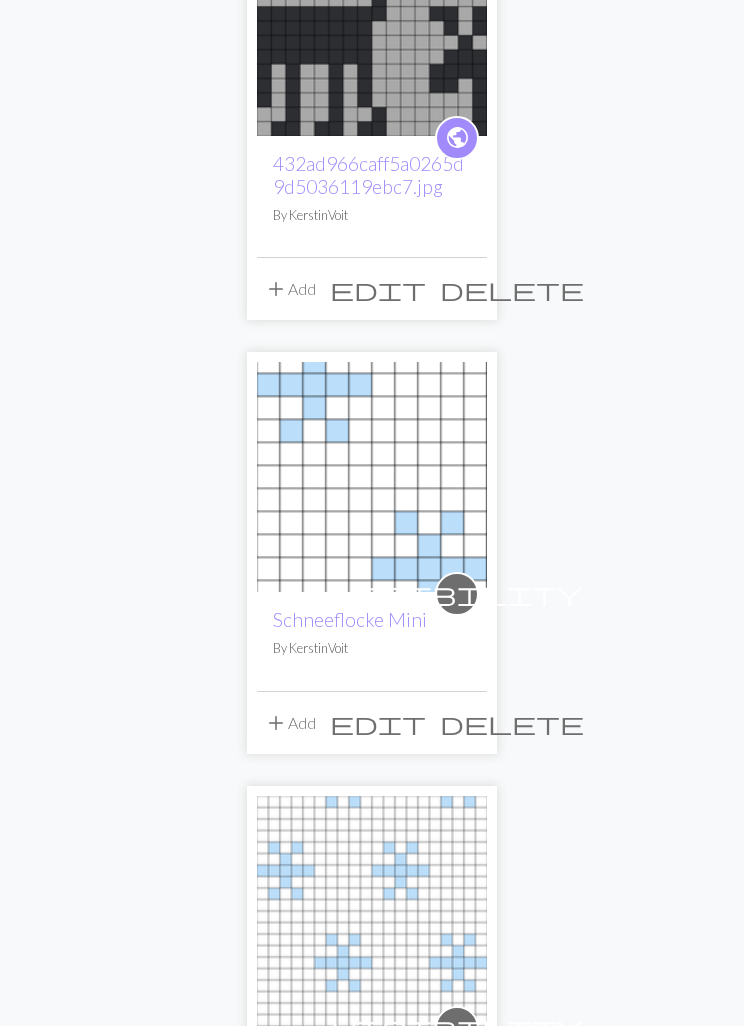 scroll, scrollTop: 0, scrollLeft: 0, axis: both 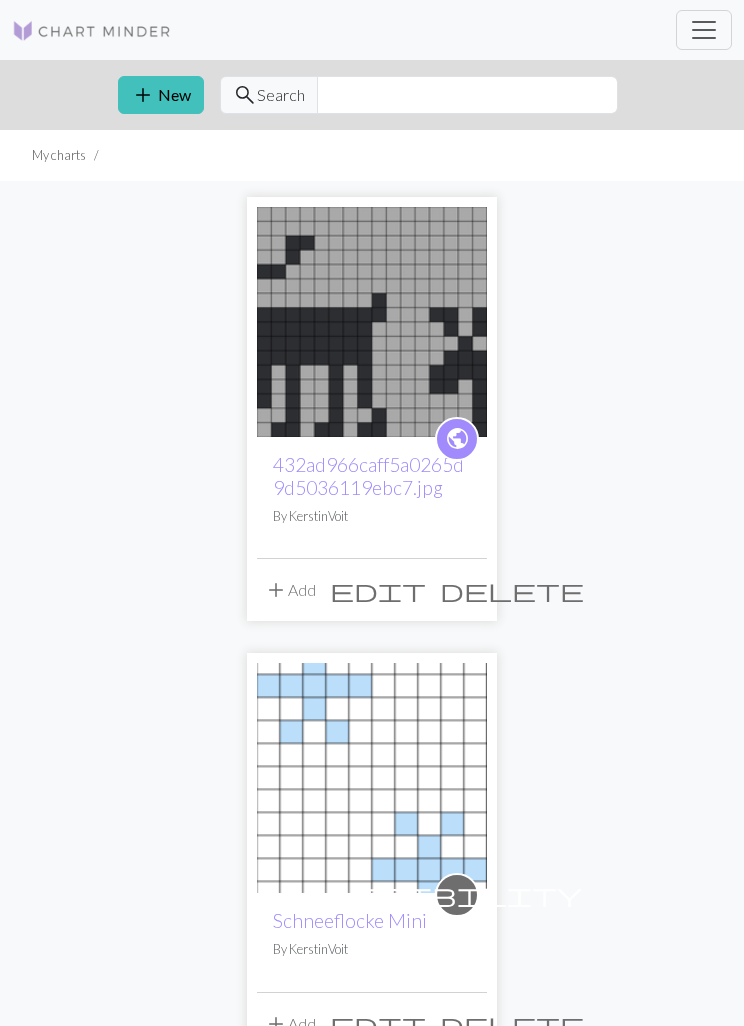 click on "edit" at bounding box center [378, 590] 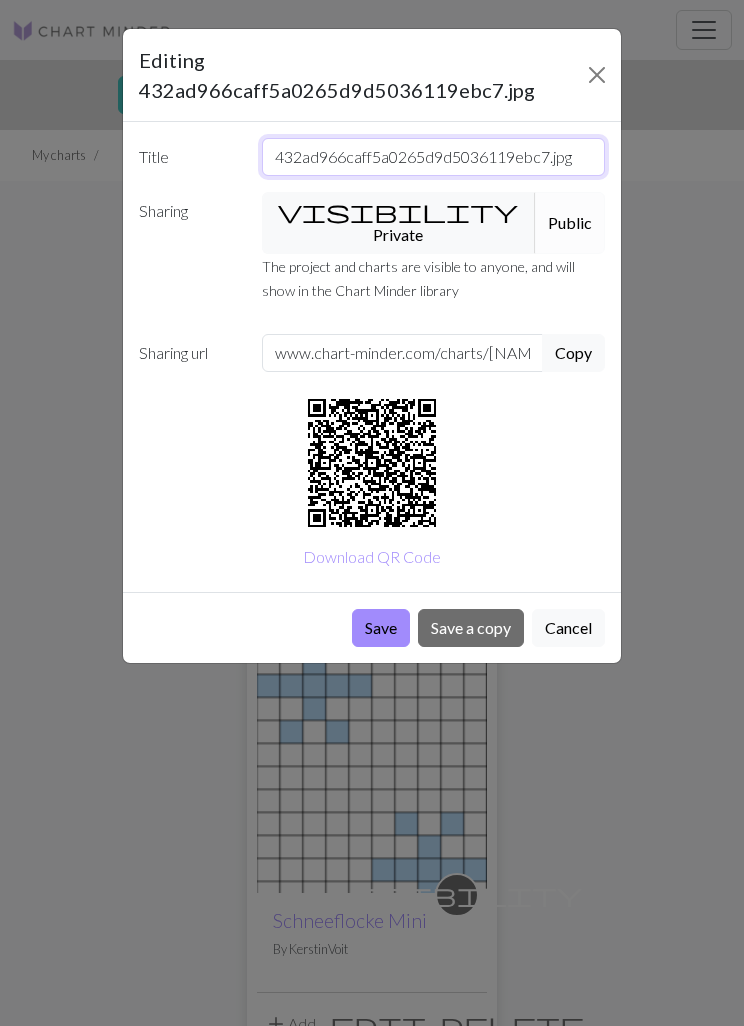 click on "432ad966caff5a0265d9d5036119ebc7.jpg" at bounding box center [434, 157] 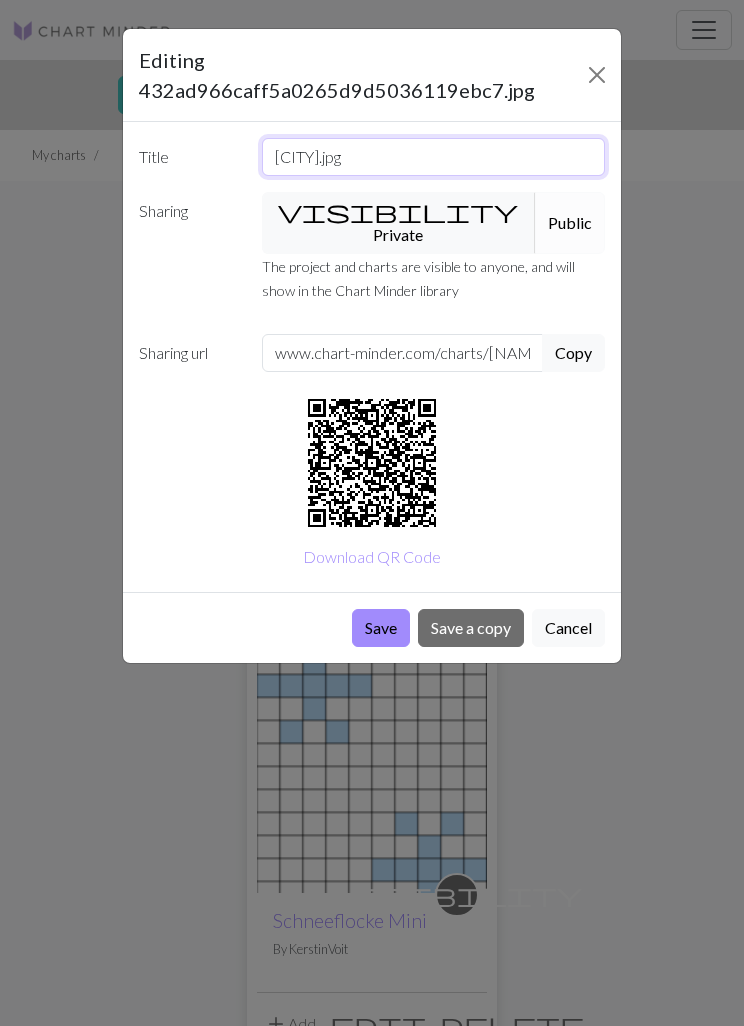 click on "Elche.jpg" at bounding box center (434, 157) 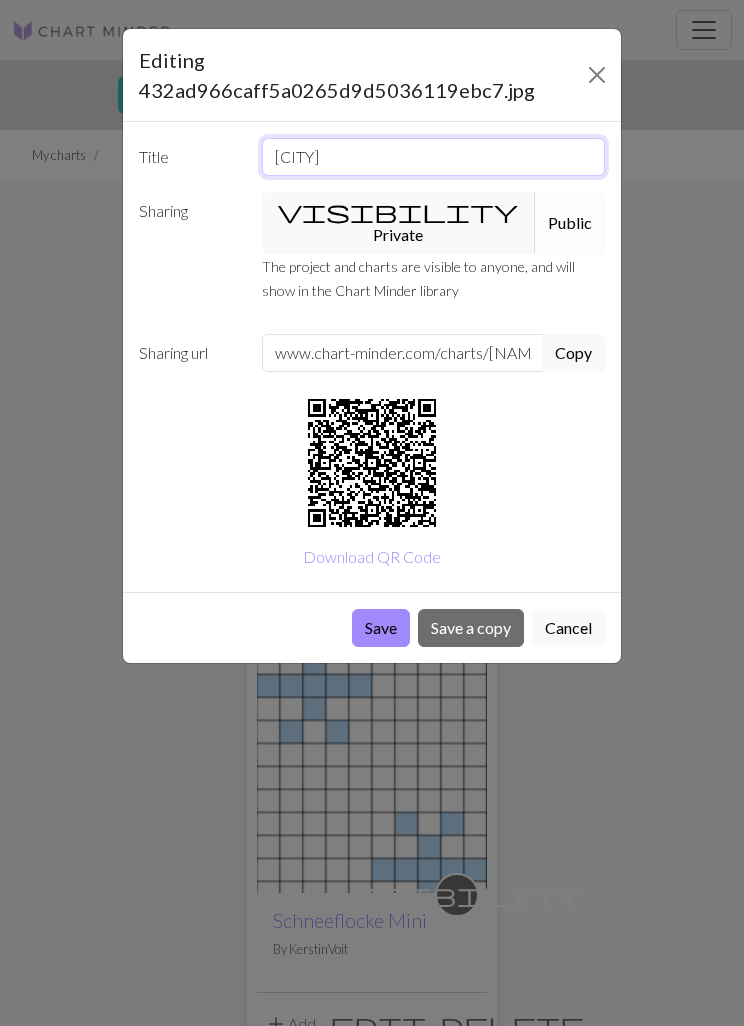 type on "Elche" 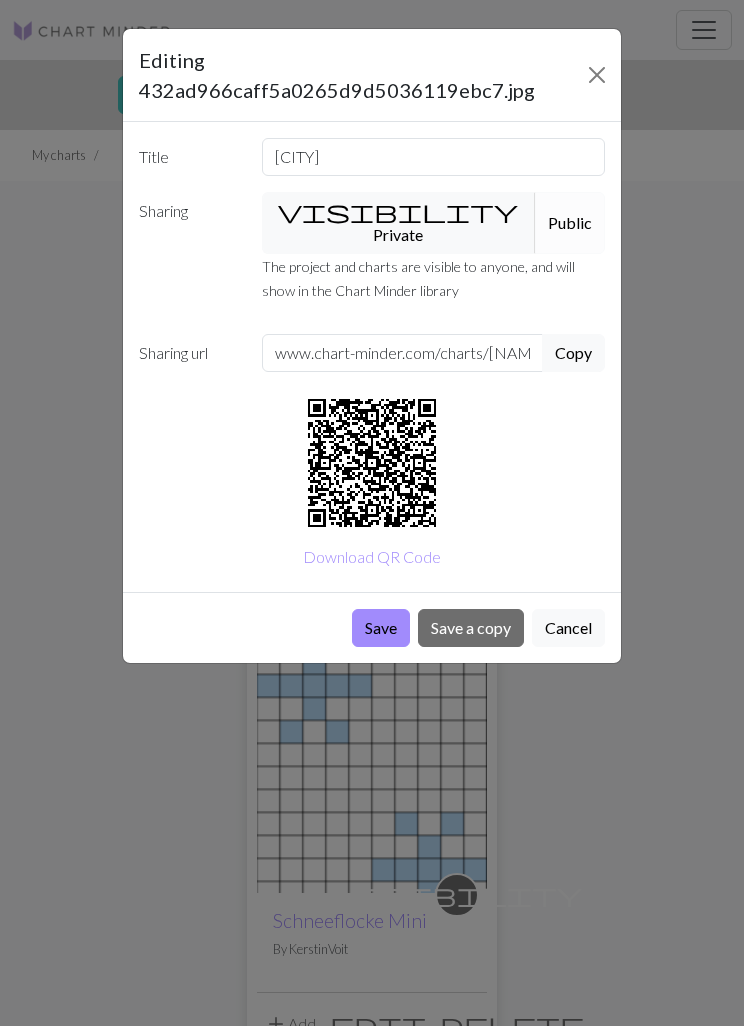 click on "Save" at bounding box center [381, 628] 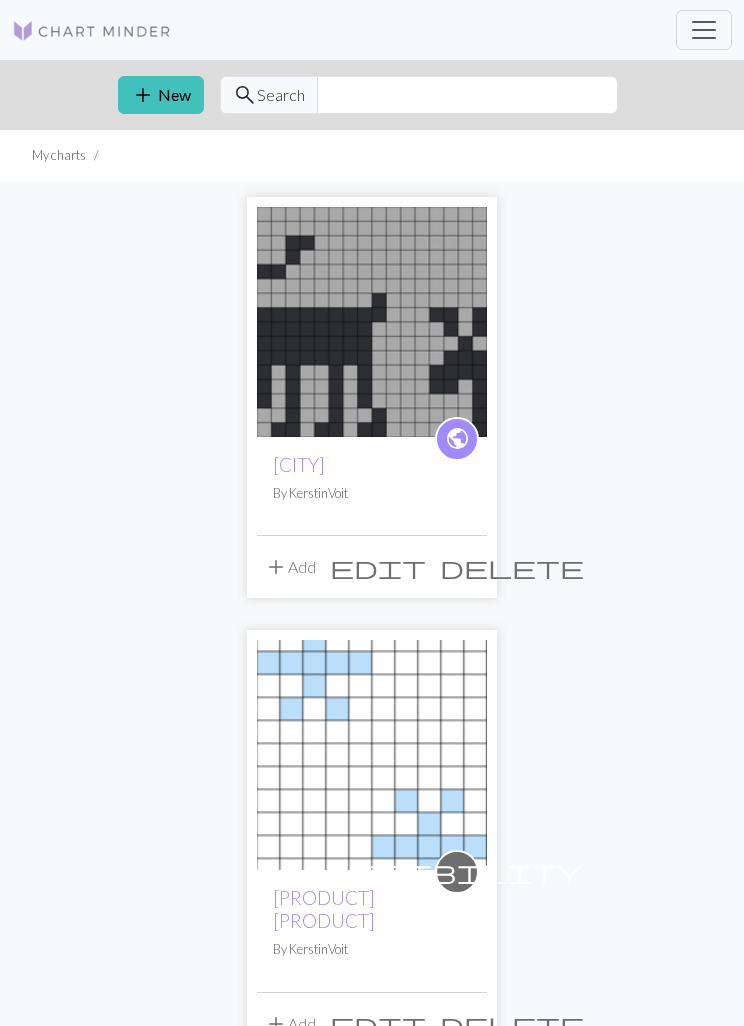 scroll, scrollTop: 0, scrollLeft: 0, axis: both 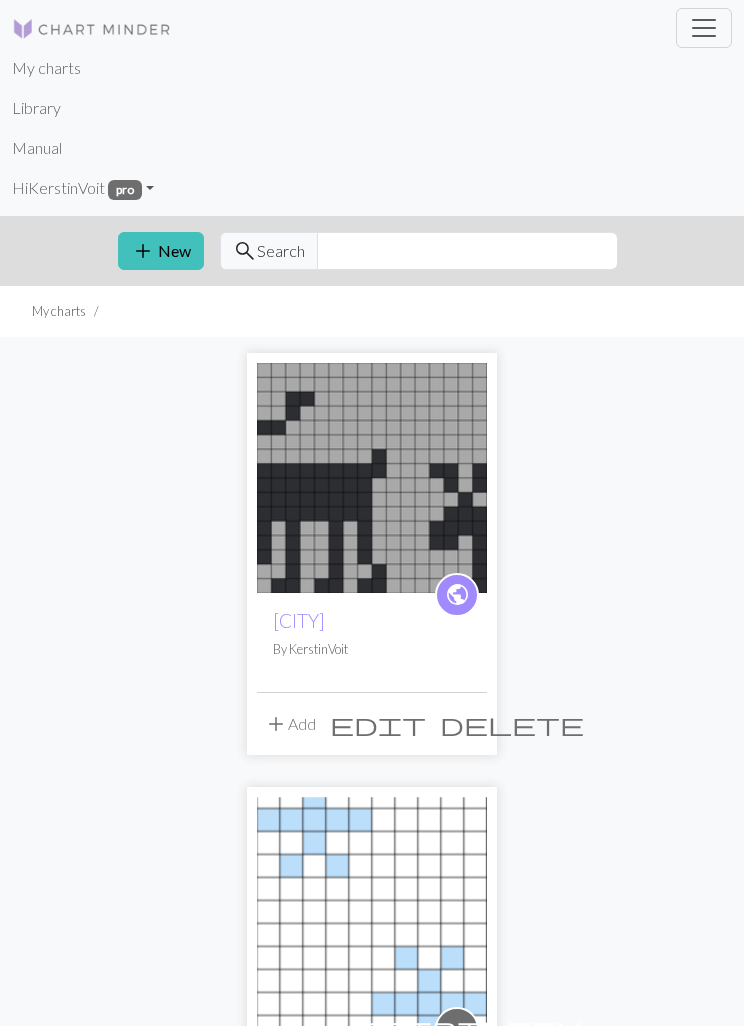 click on "Library" at bounding box center [372, 108] 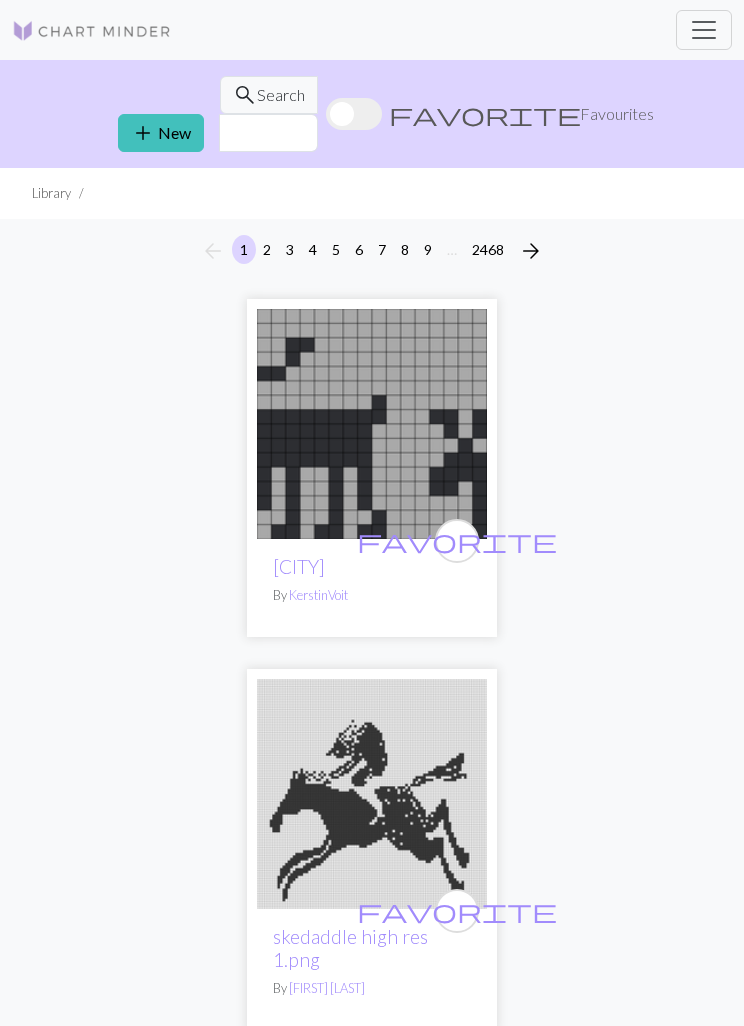 click at bounding box center [704, 30] 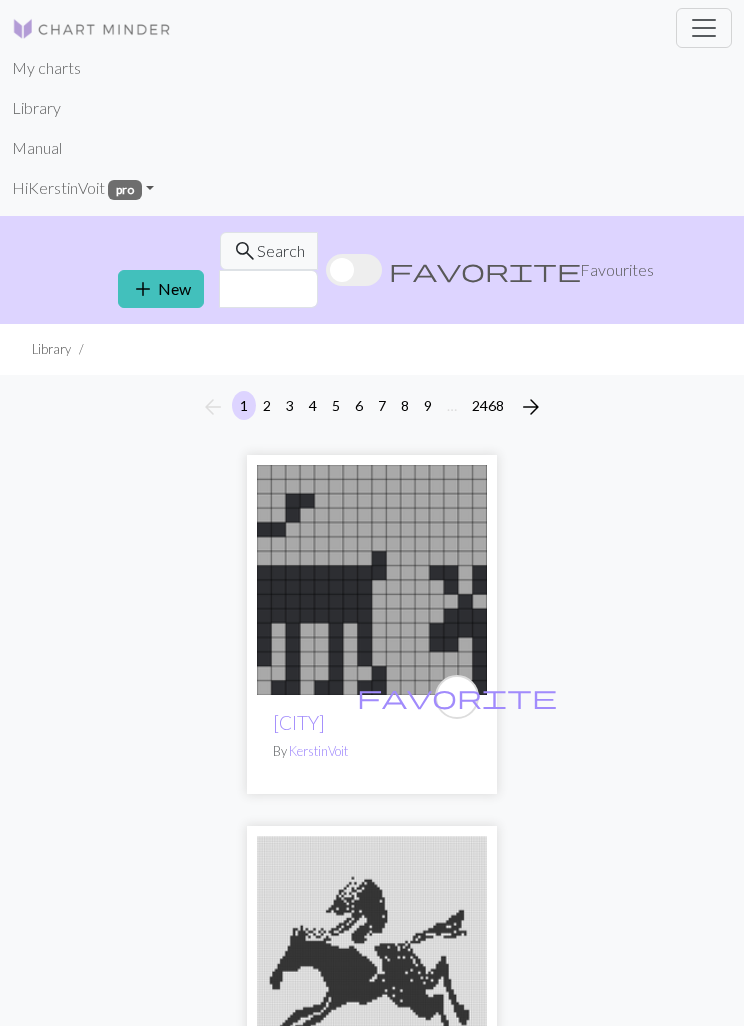 click on "Library" at bounding box center (36, 108) 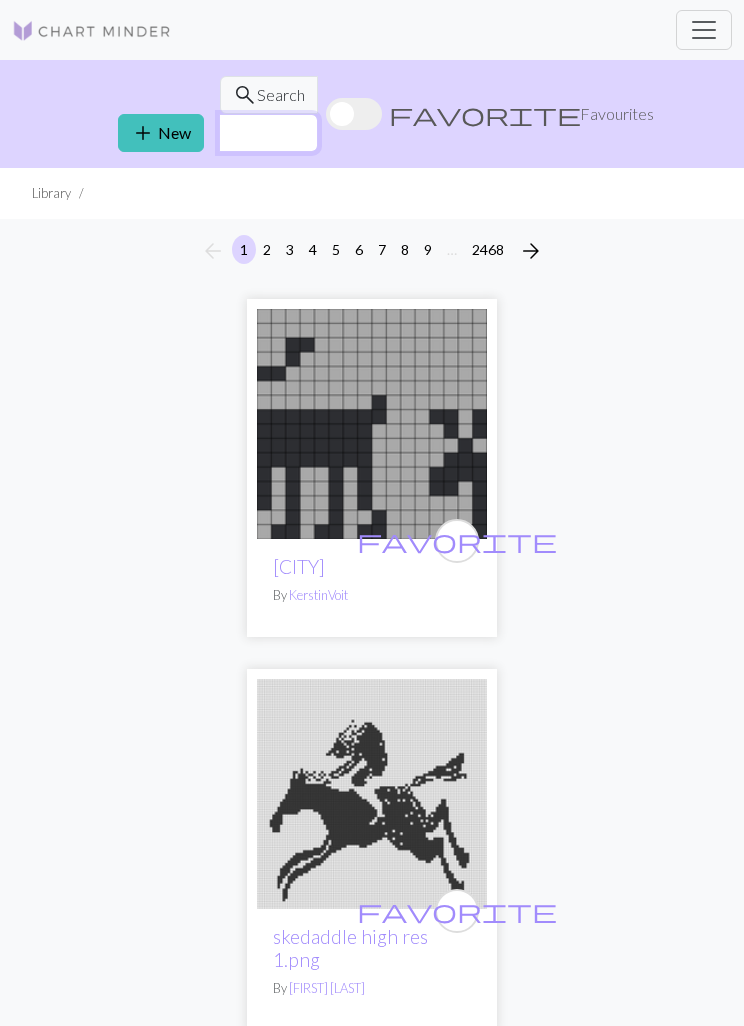 click at bounding box center [268, 133] 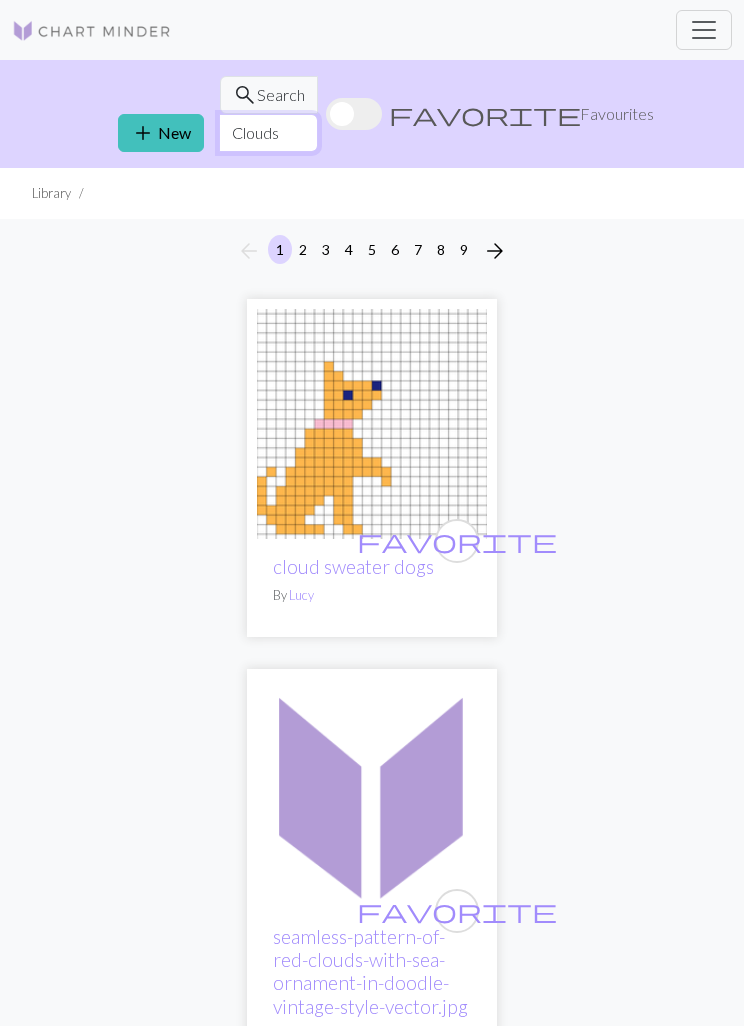 type on "Clouds" 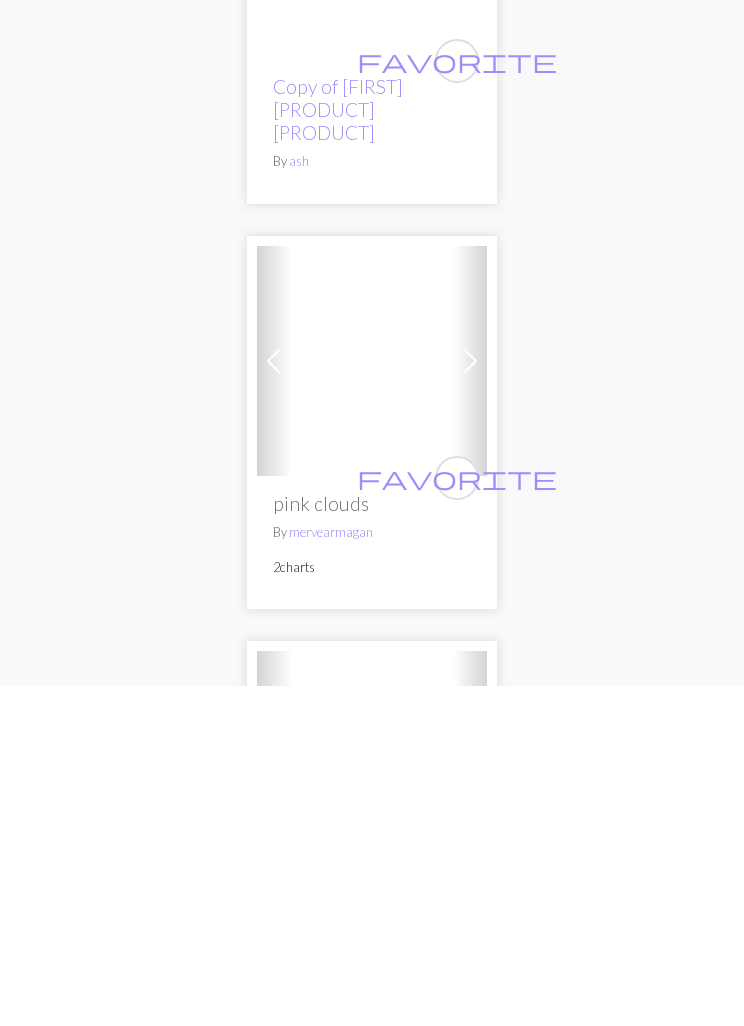 scroll, scrollTop: 11324, scrollLeft: 0, axis: vertical 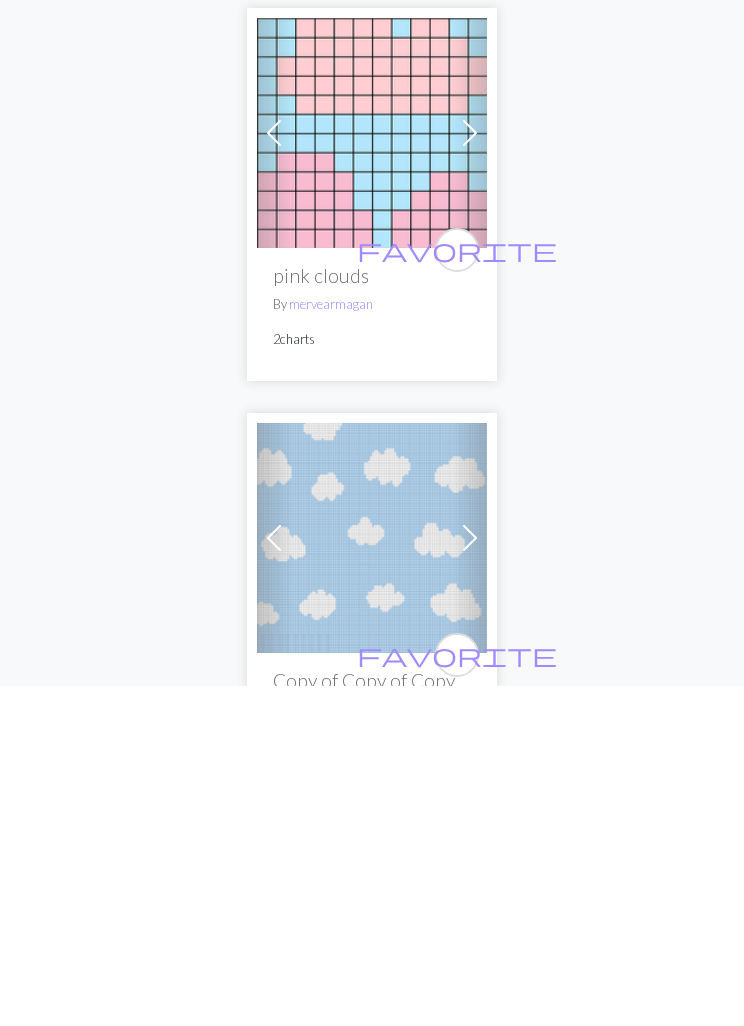 click on "Previous" at bounding box center [274, 878] 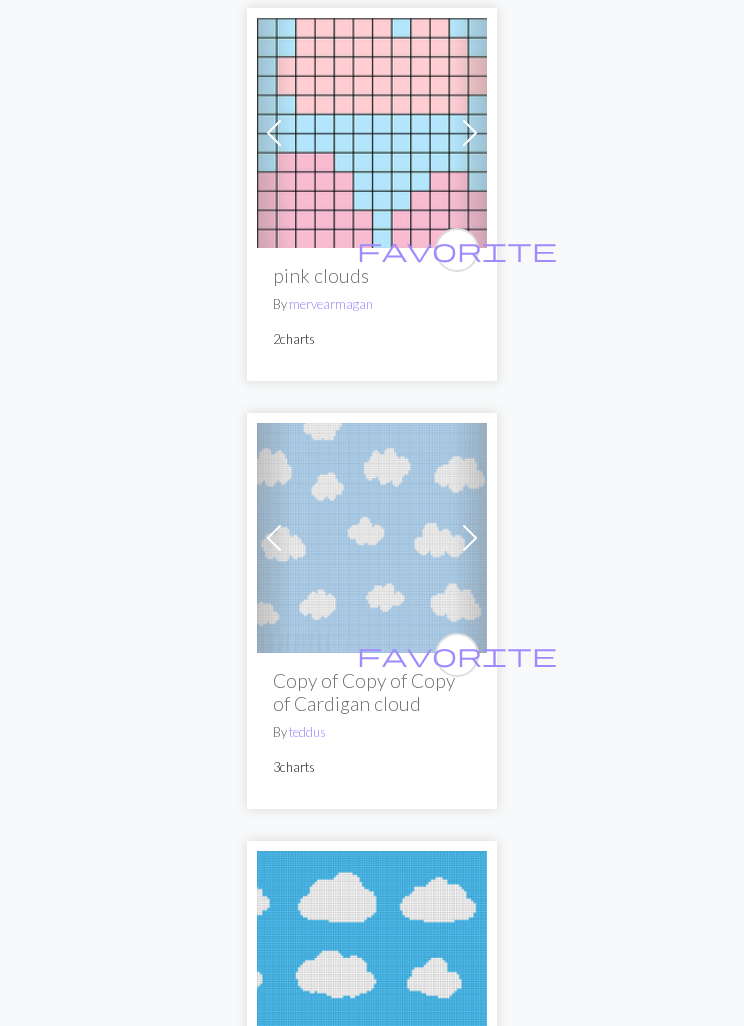 click on "Copy of Copy of Copy of Cardigan cloud" at bounding box center (372, 692) 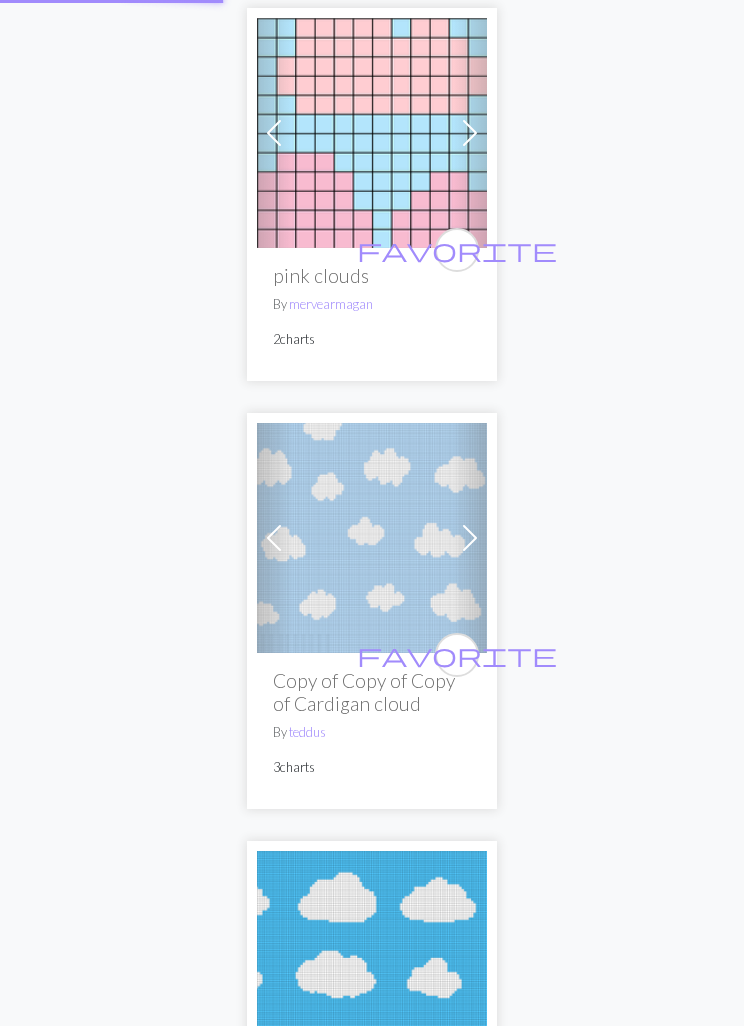 scroll, scrollTop: 0, scrollLeft: 0, axis: both 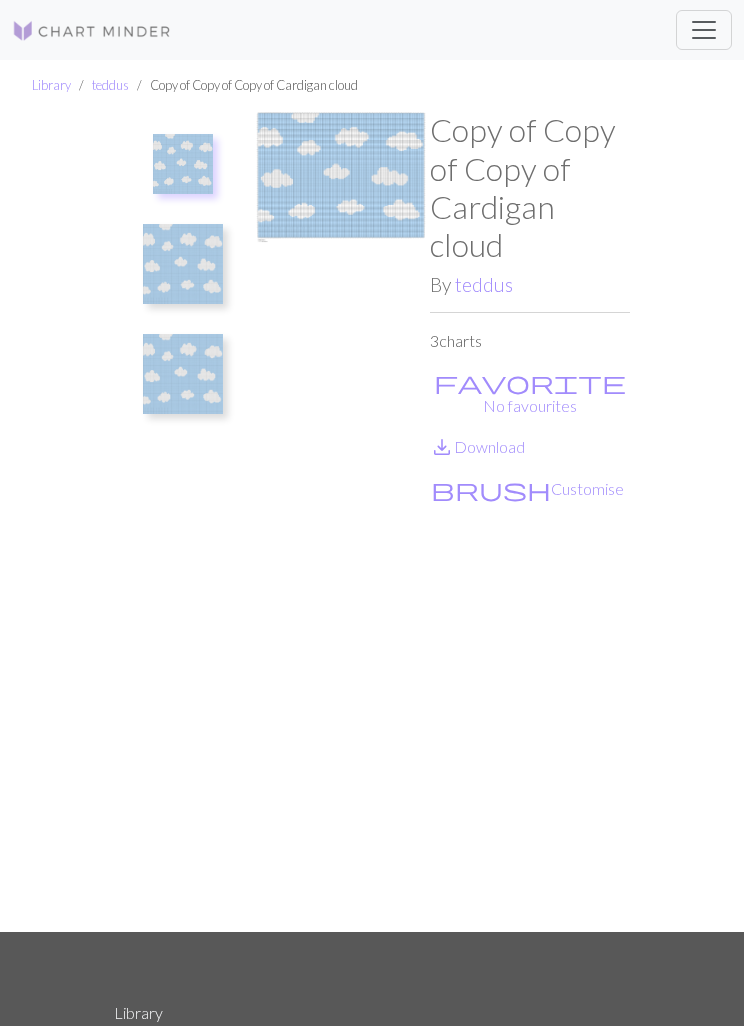 click on "brush Customise" at bounding box center (527, 489) 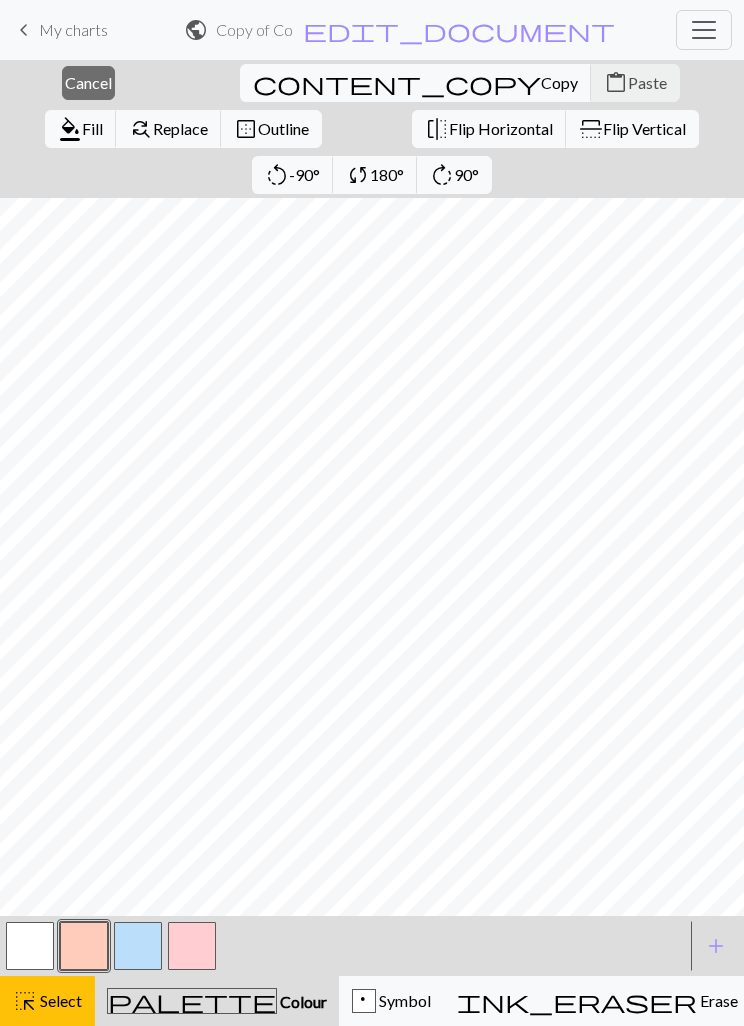 click on "Cancel" at bounding box center (88, 82) 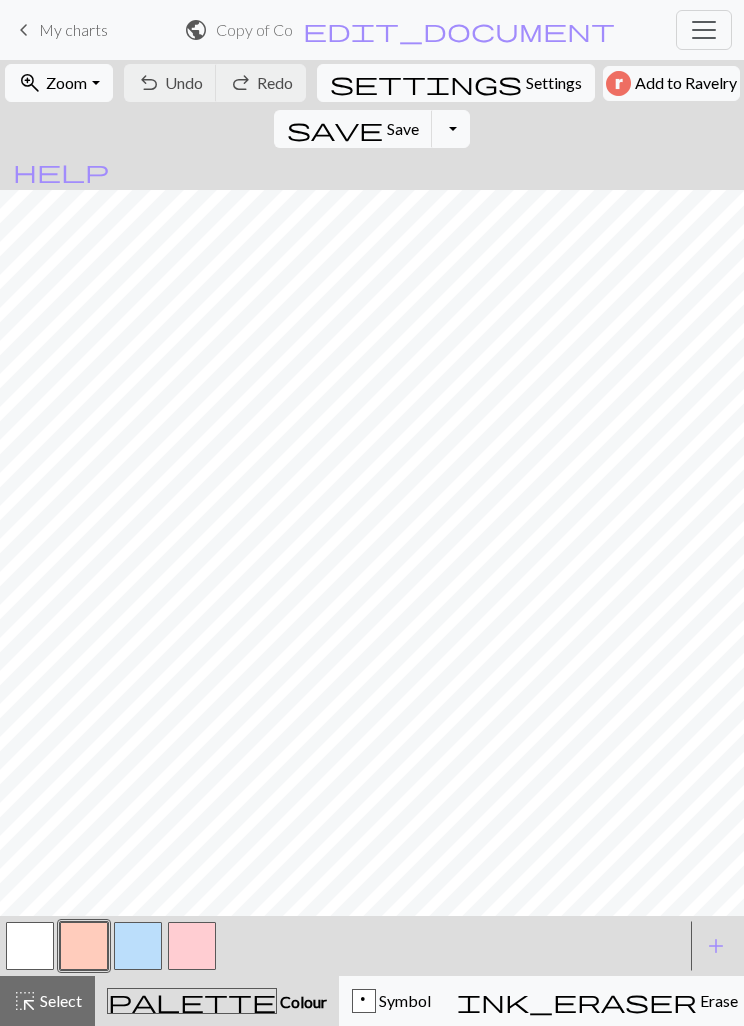 click on "Zoom" at bounding box center [66, 82] 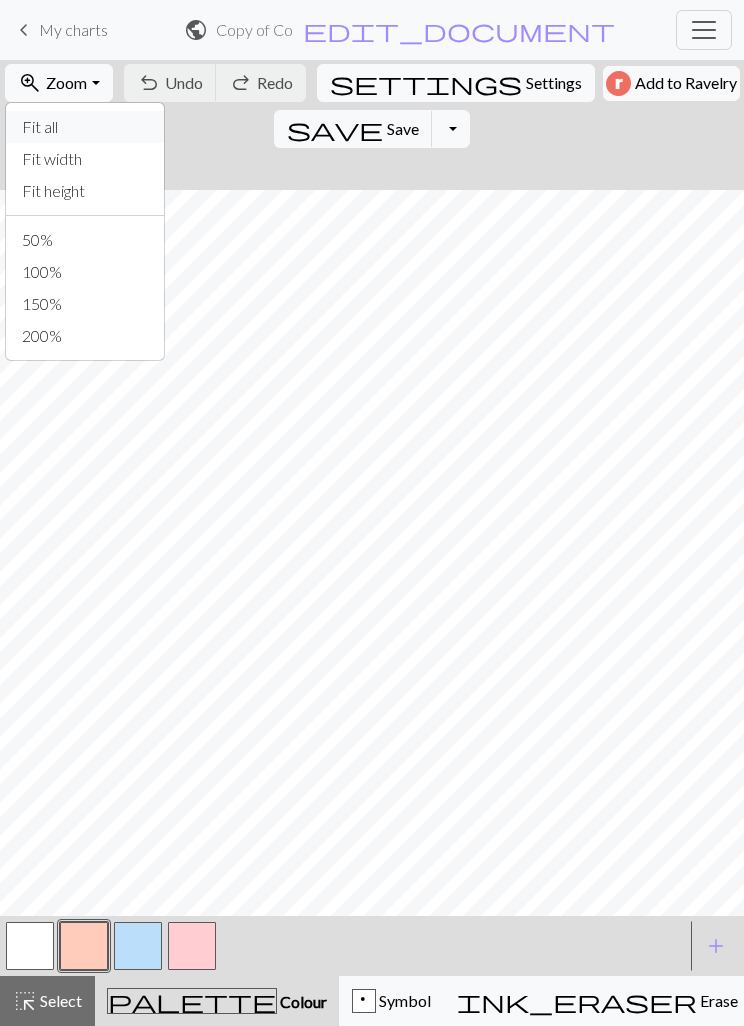 click on "Fit all" at bounding box center [85, 127] 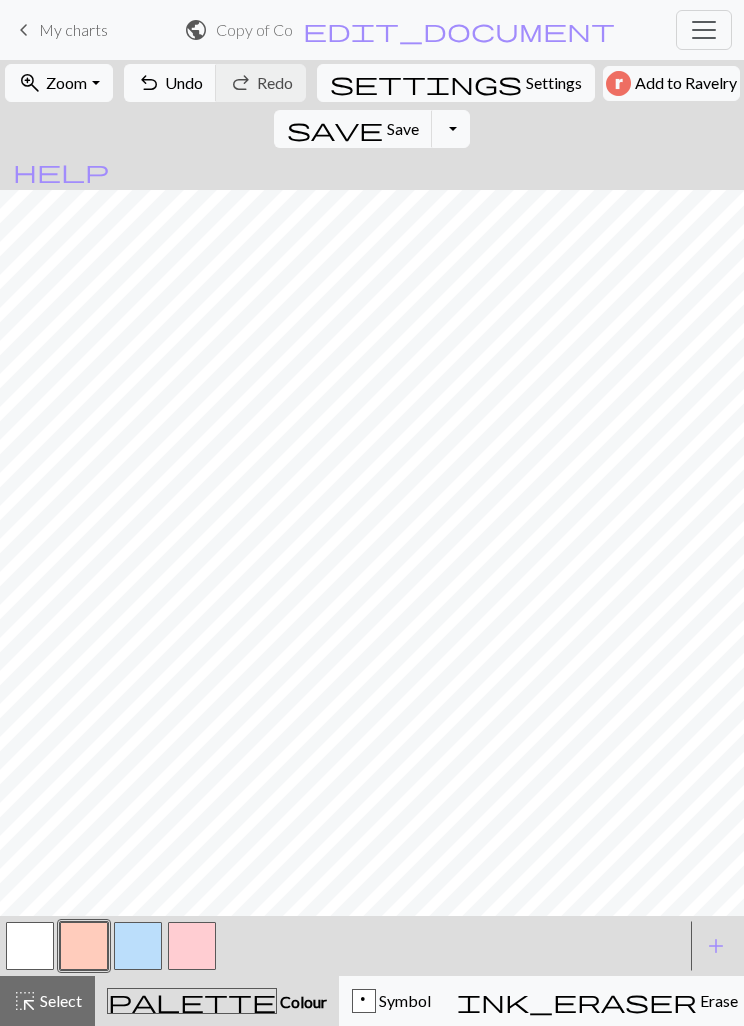 click on "Undo" at bounding box center [184, 82] 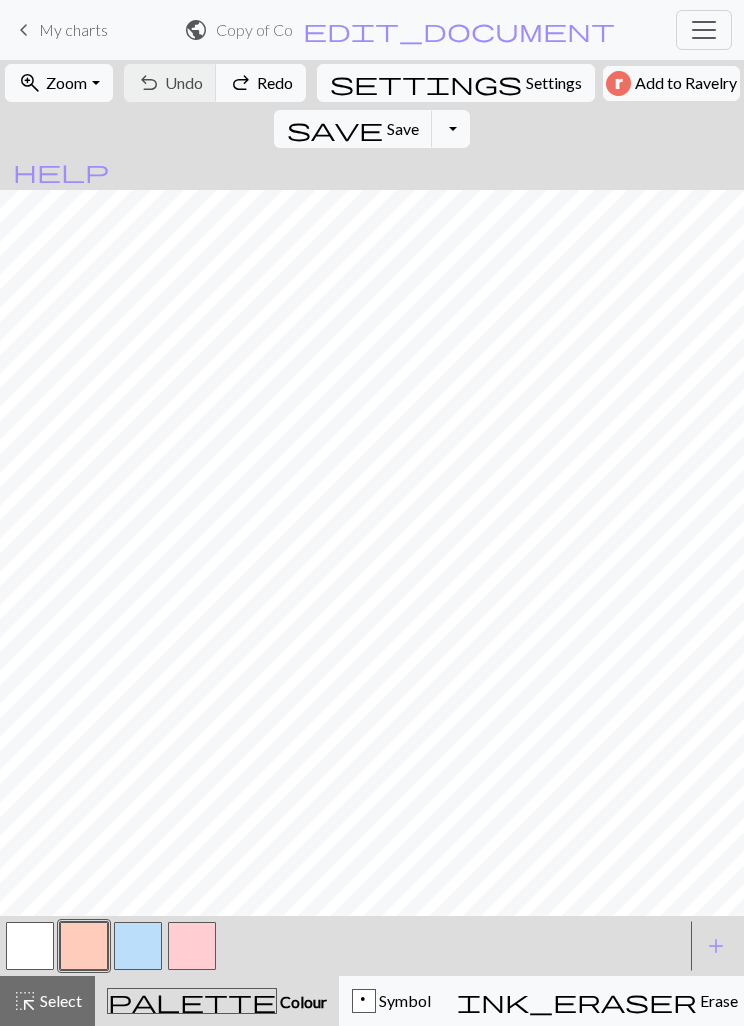 click on "highlight_alt   Select   Select" at bounding box center (47, 1001) 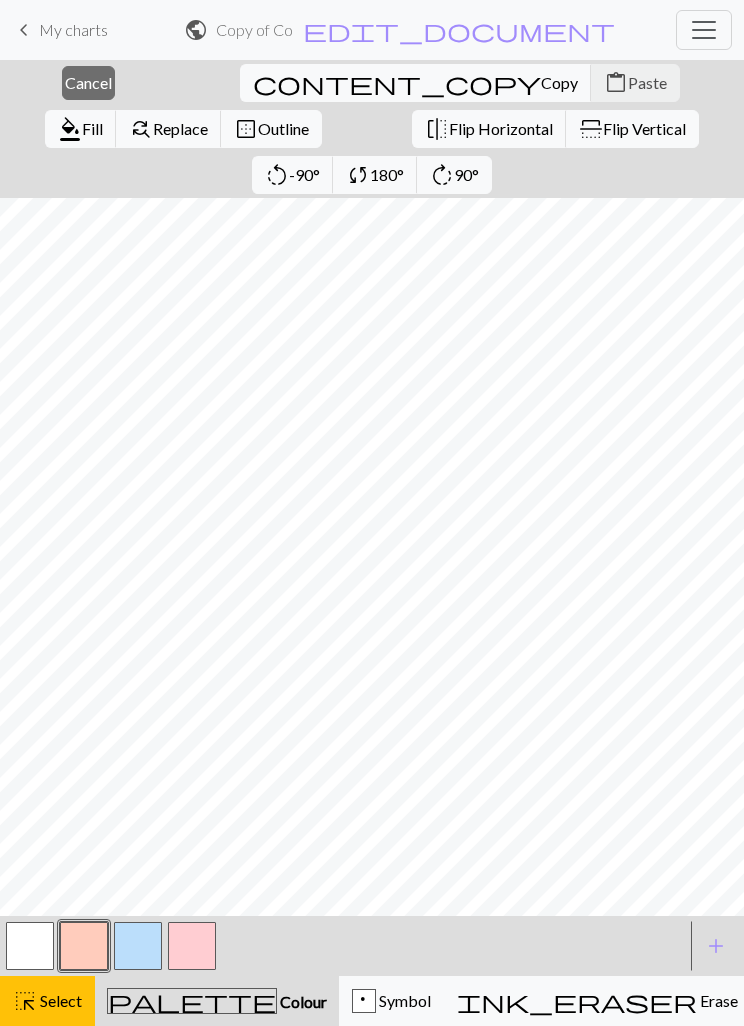 click on "Cancel" at bounding box center [88, 82] 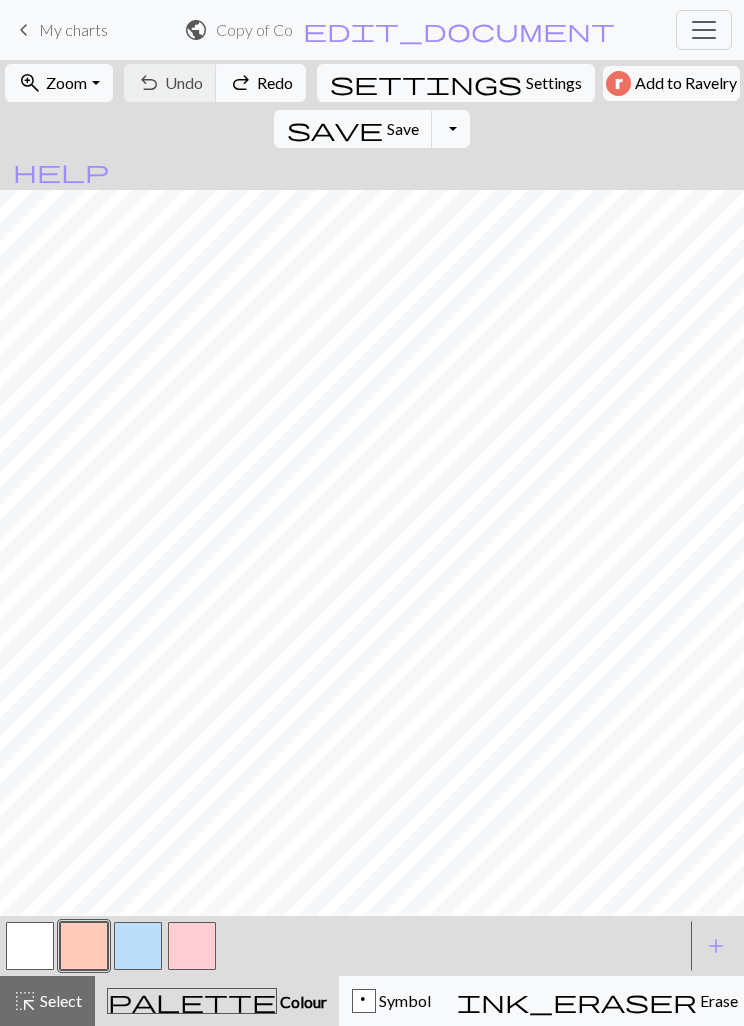 click on "Zoom" at bounding box center (66, 82) 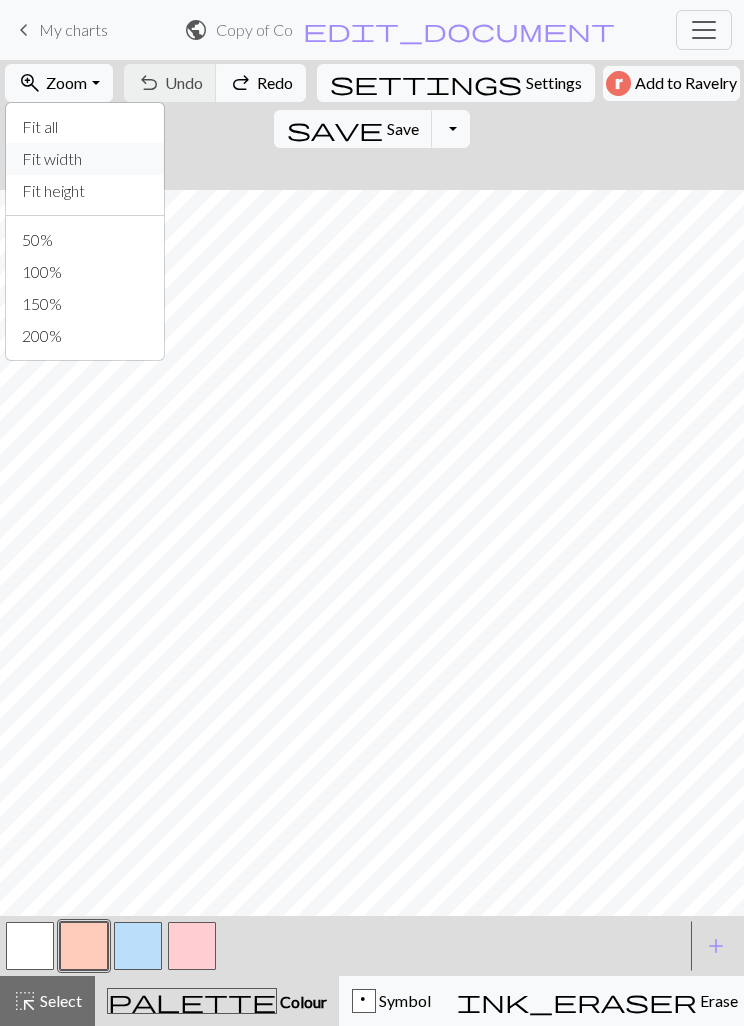 click on "Fit width" at bounding box center [85, 159] 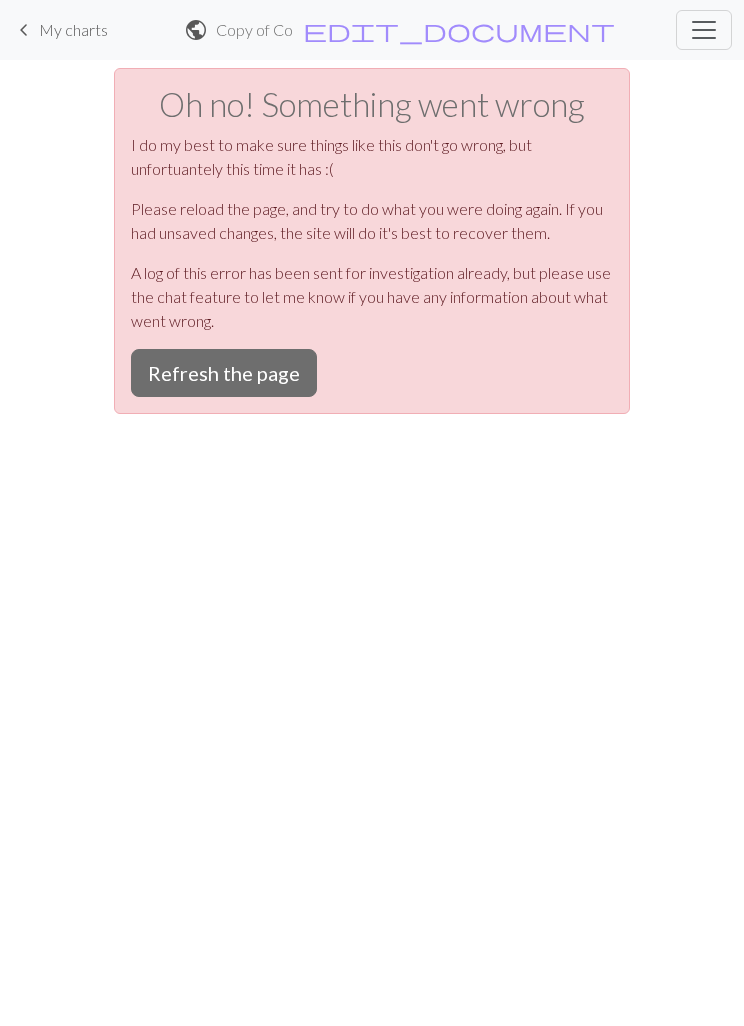 click on "Refresh the page" at bounding box center [224, 373] 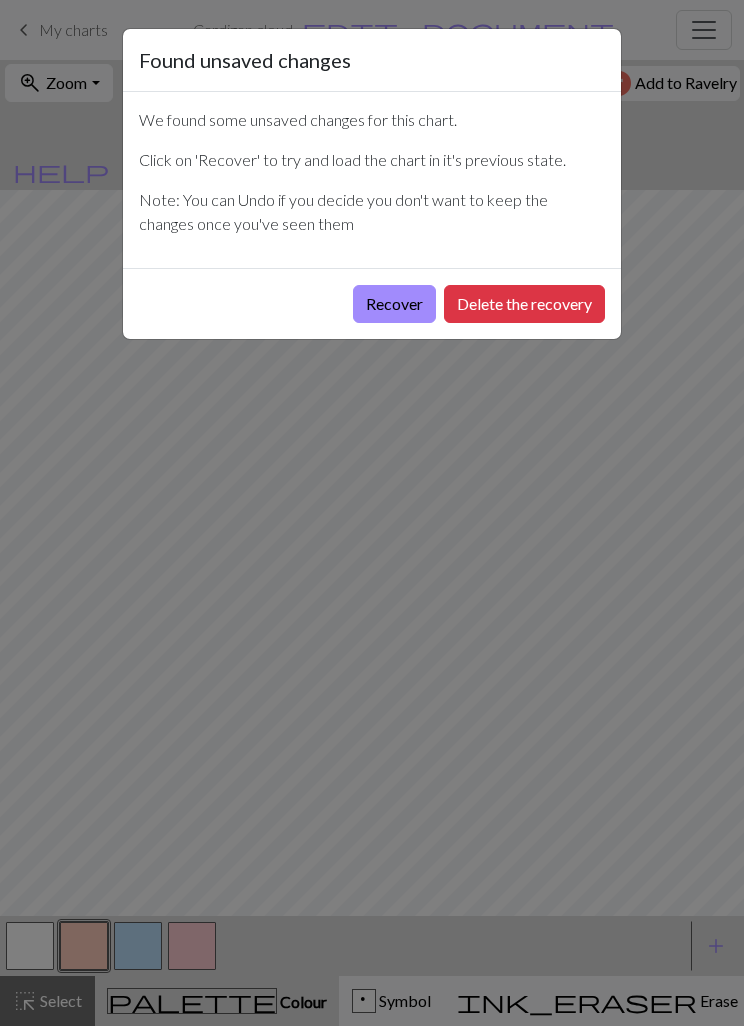 scroll, scrollTop: 0, scrollLeft: 0, axis: both 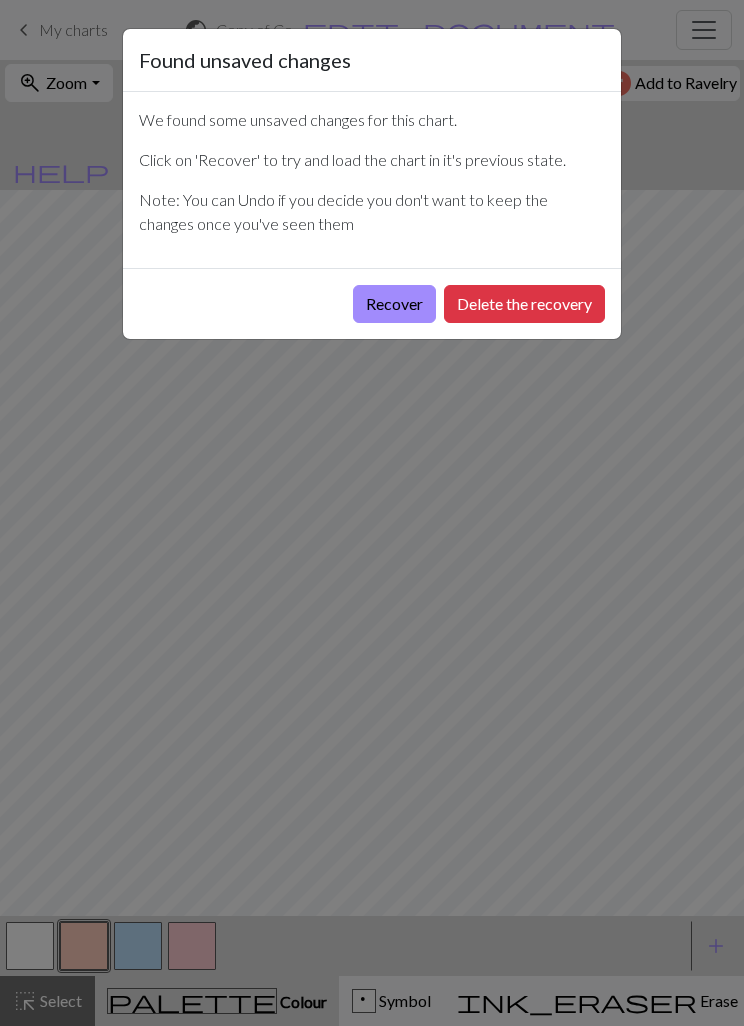 click on "Delete the recovery" at bounding box center [524, 304] 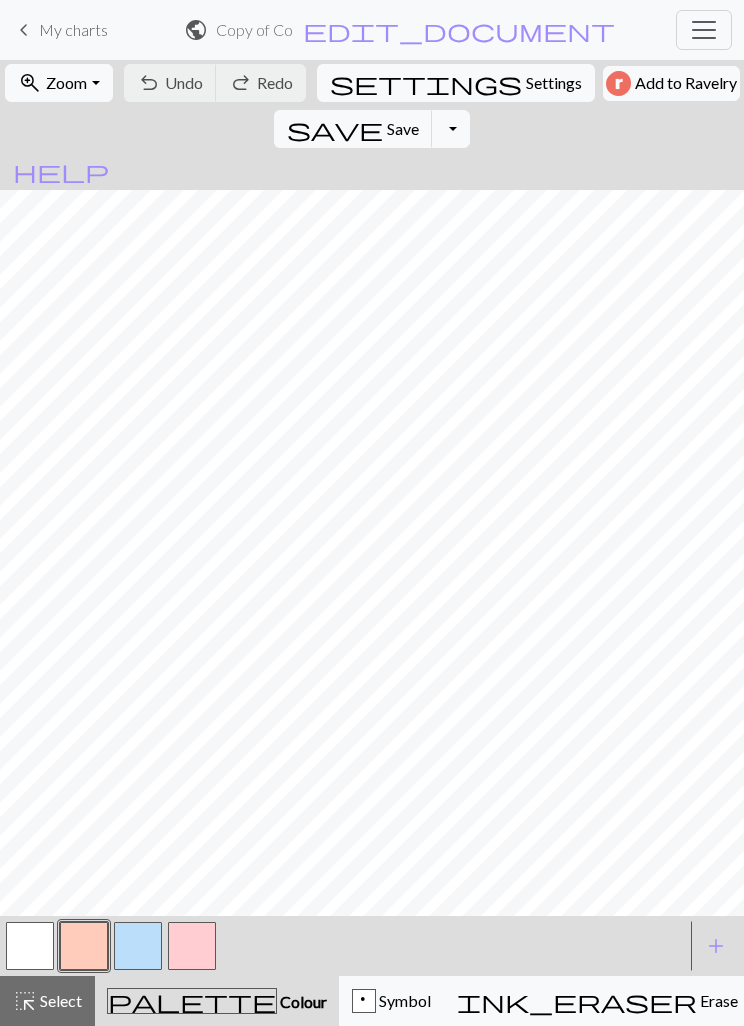 click on "Zoom" at bounding box center [66, 82] 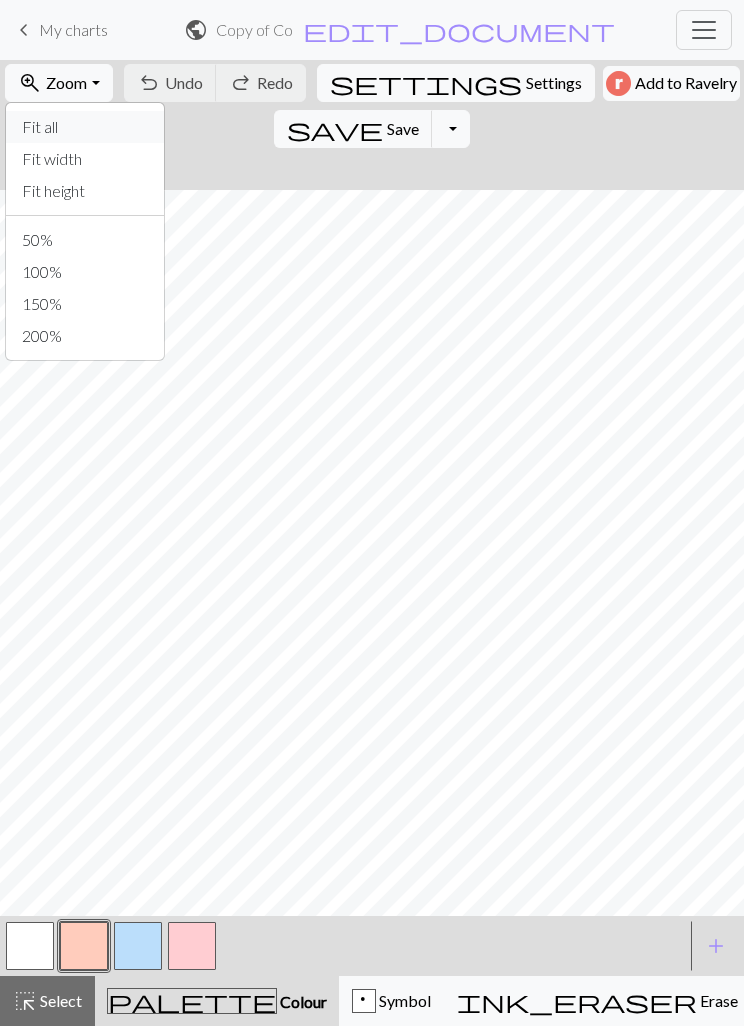 click on "Fit all" at bounding box center (85, 127) 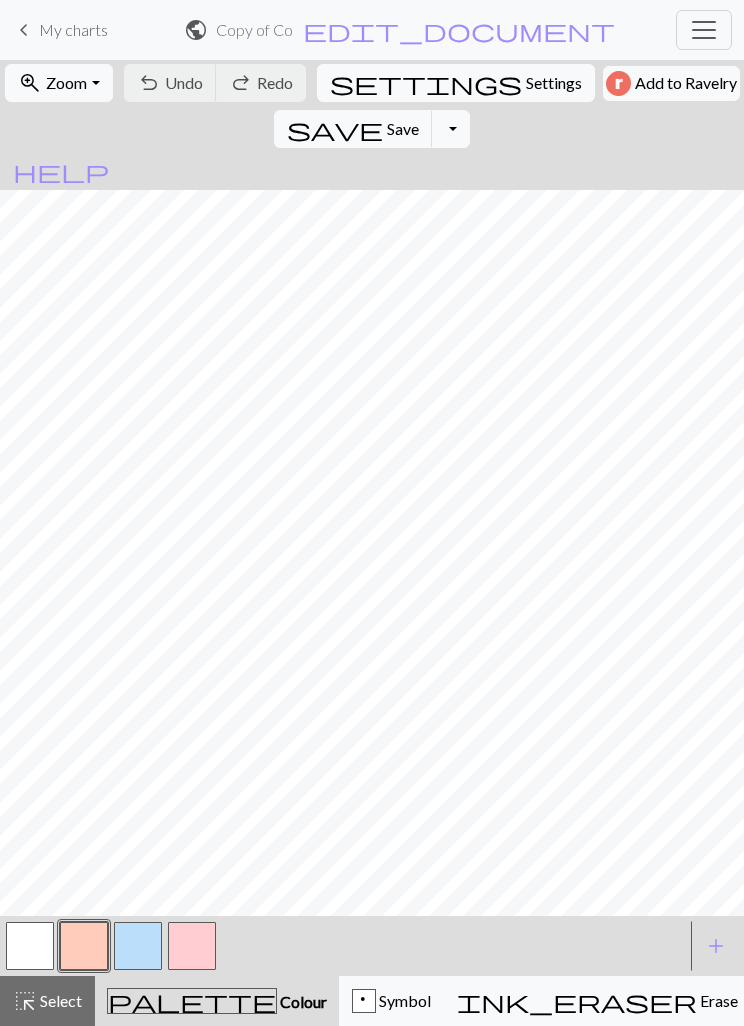 click on "zoom_in Zoom Zoom" at bounding box center [58, 83] 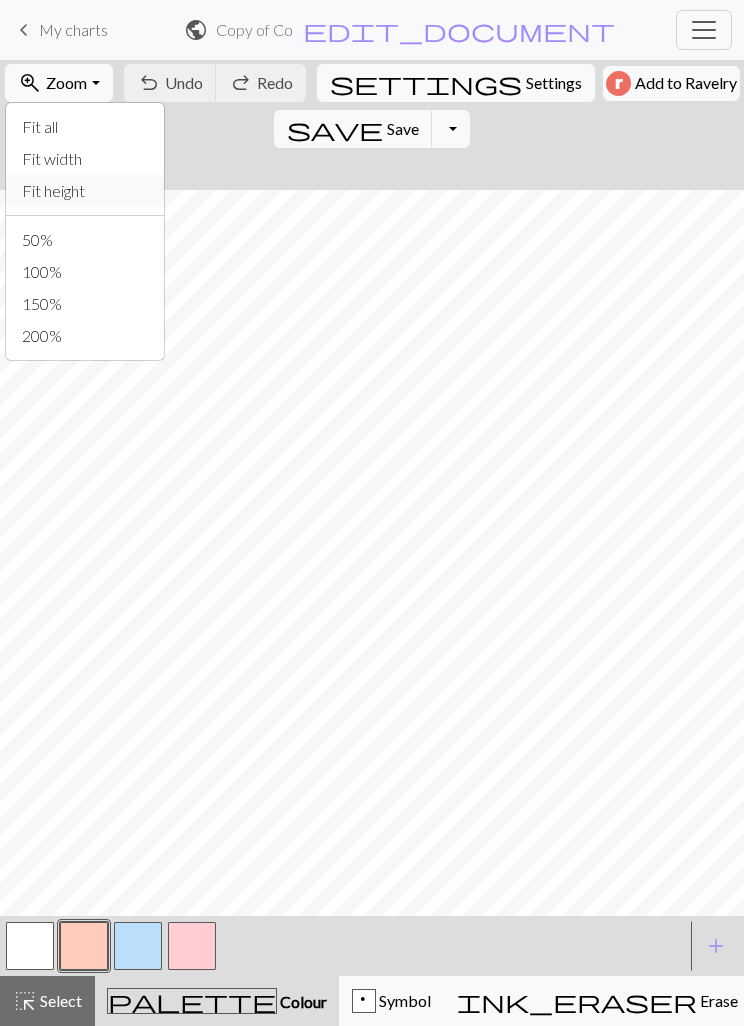 click on "Fit height" at bounding box center [85, 191] 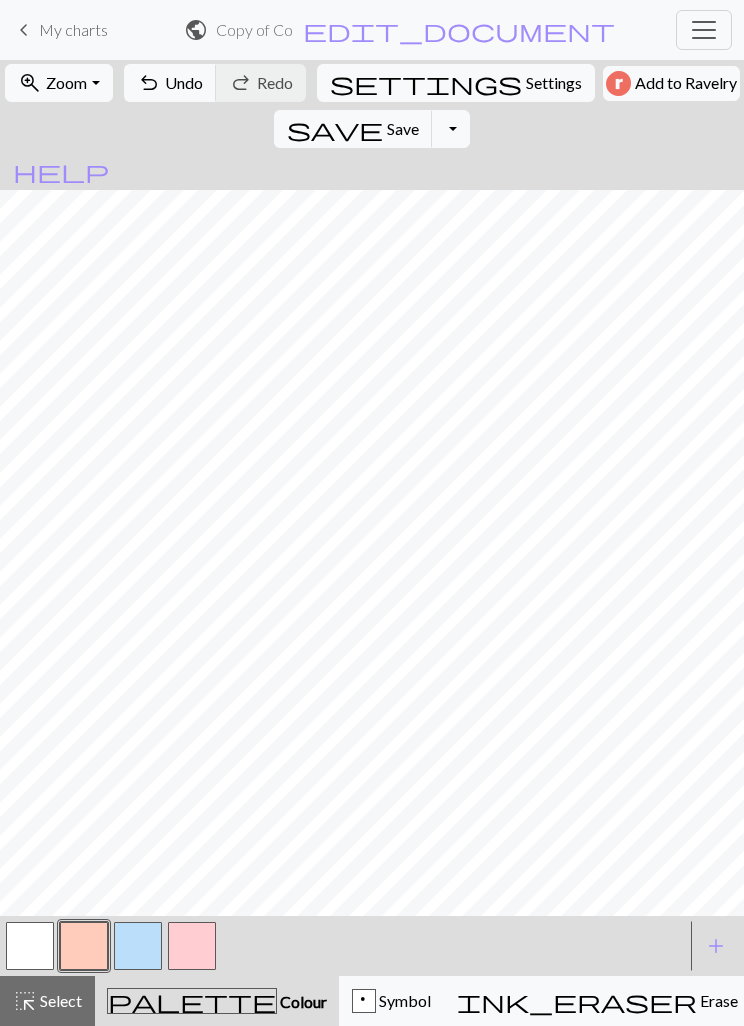 click on "Undo" at bounding box center (184, 82) 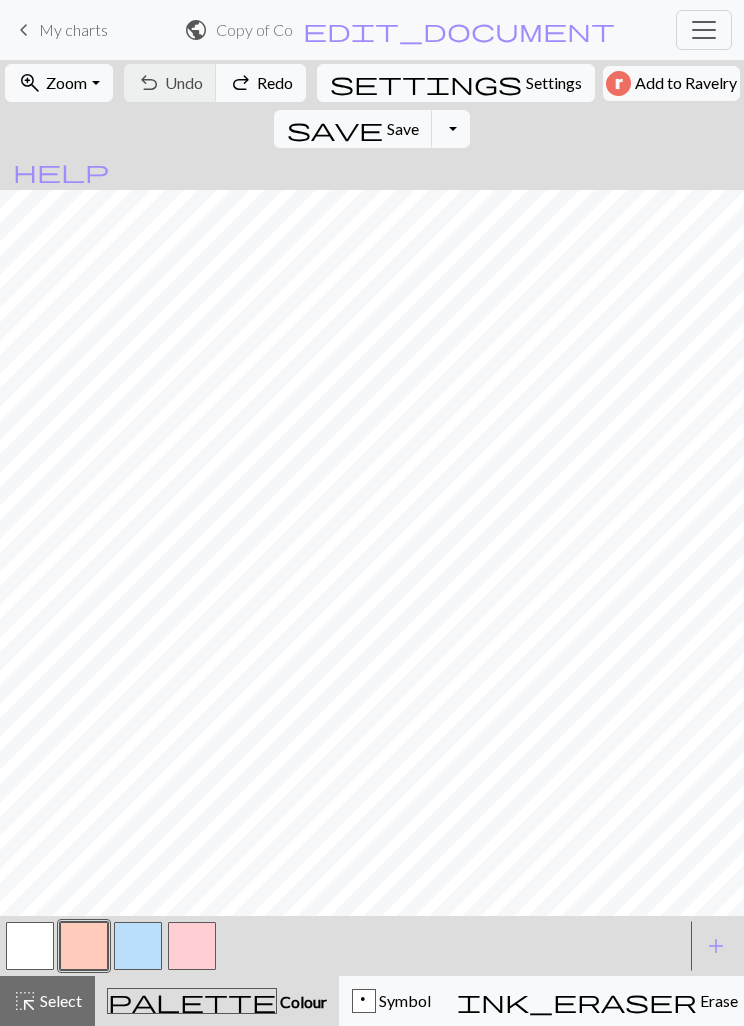 click on "Select" at bounding box center [59, 1000] 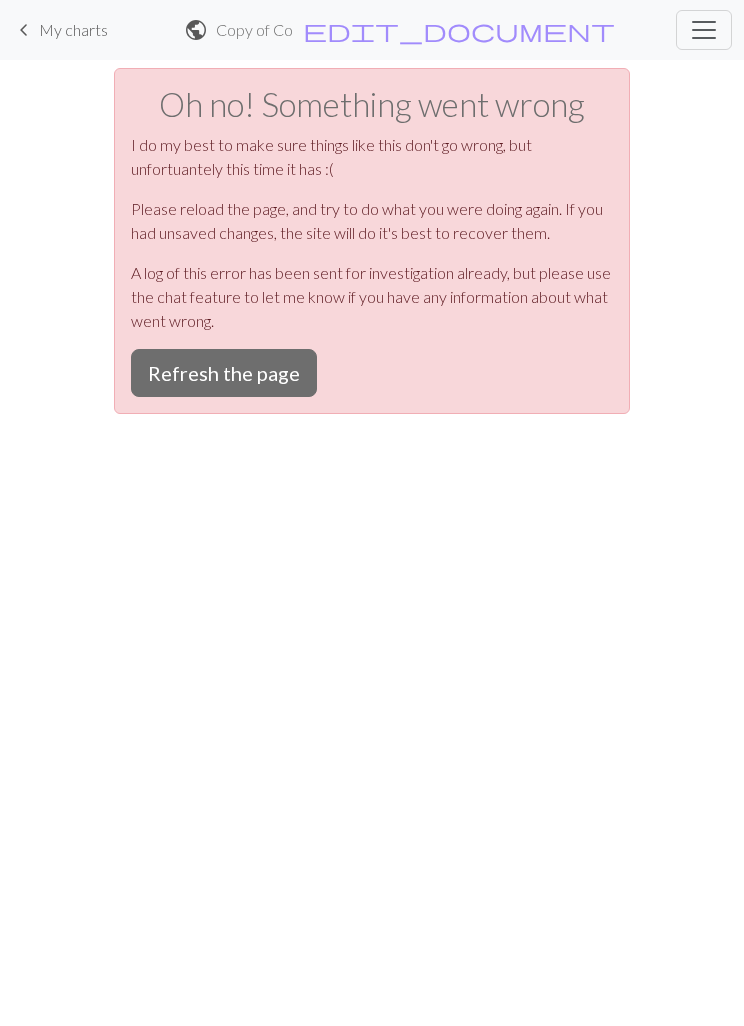 click on "Refresh the page" at bounding box center (224, 373) 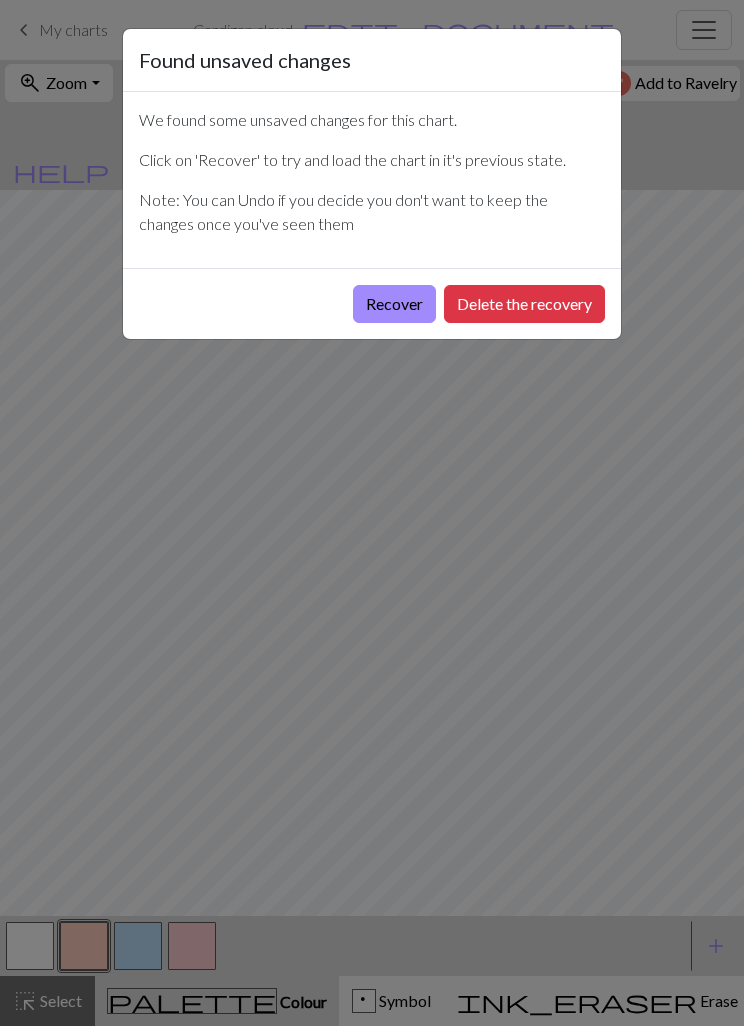scroll, scrollTop: 0, scrollLeft: 0, axis: both 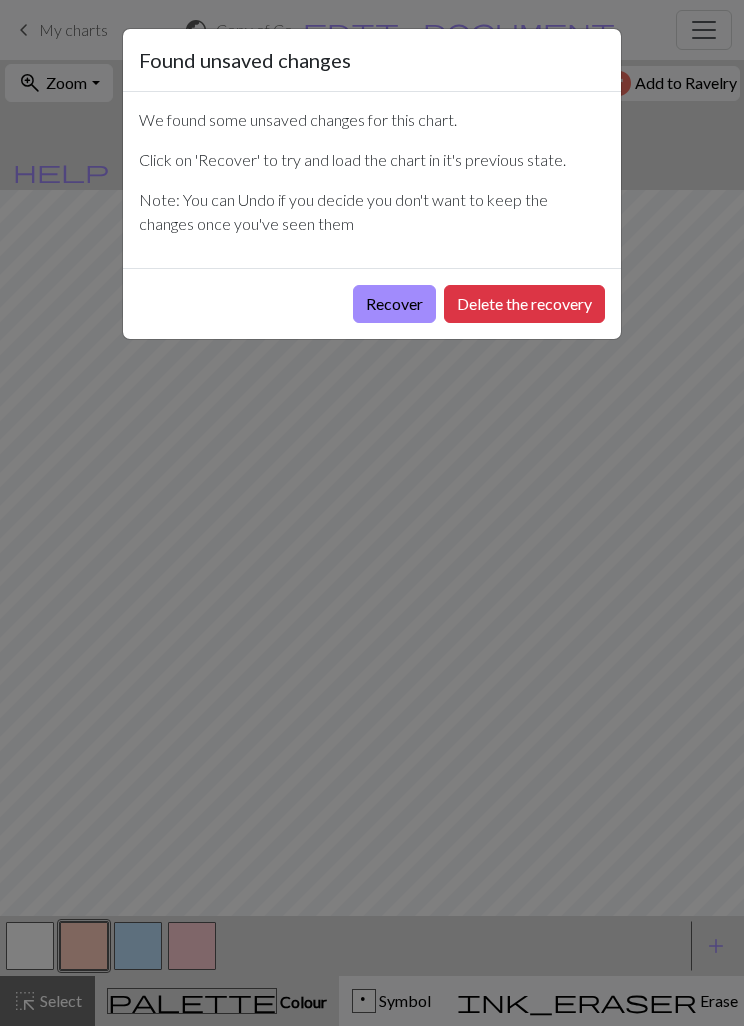 click on "Delete the recovery" at bounding box center [524, 304] 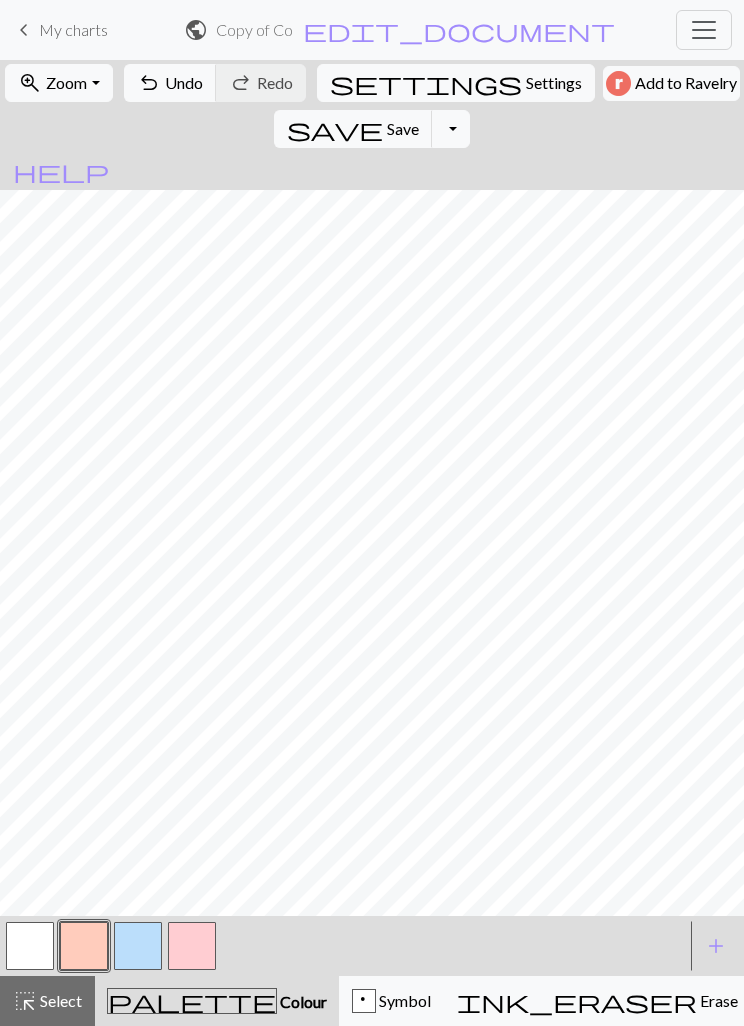 click on "Undo" at bounding box center (184, 82) 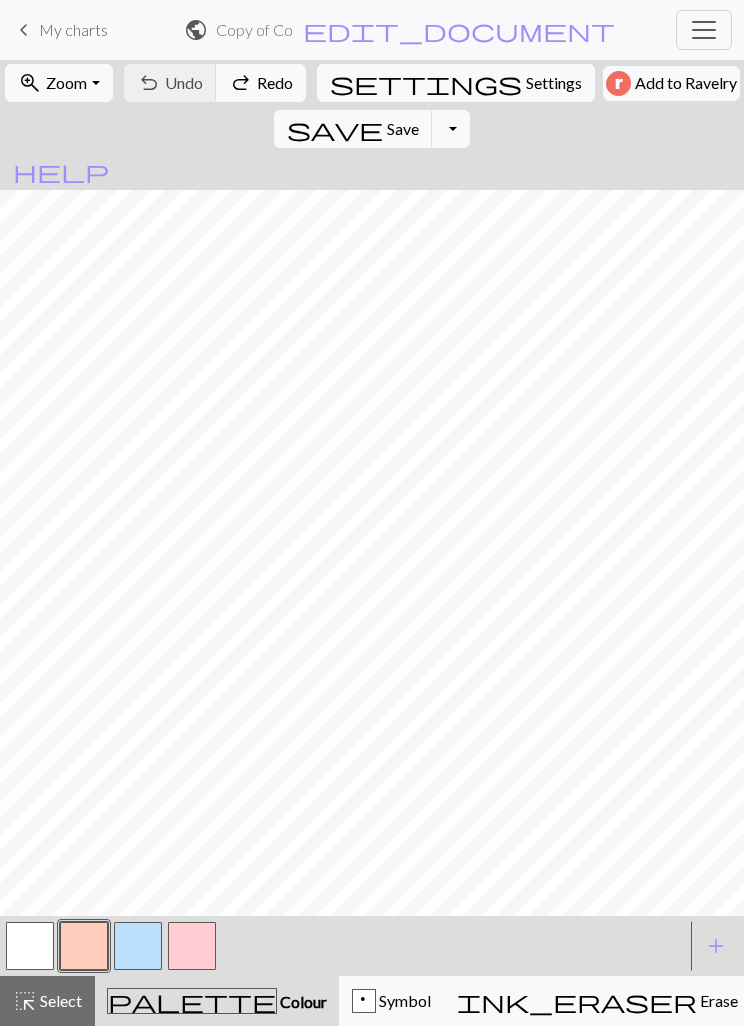 click on "Select" at bounding box center (59, 1000) 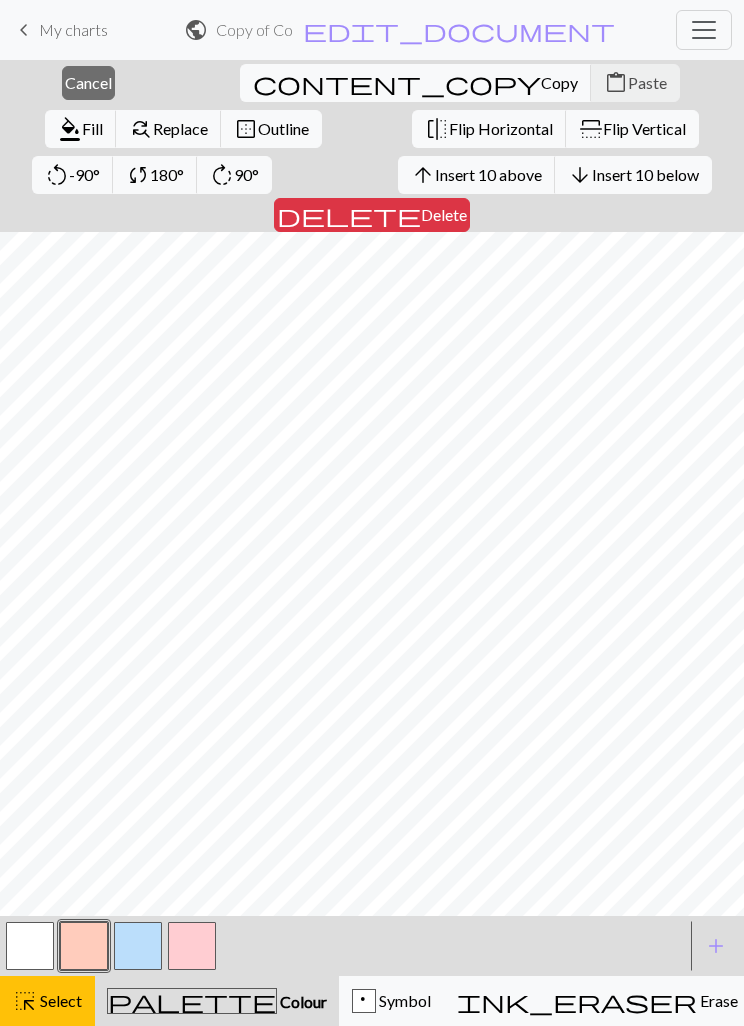 click on "Delete" at bounding box center (444, 214) 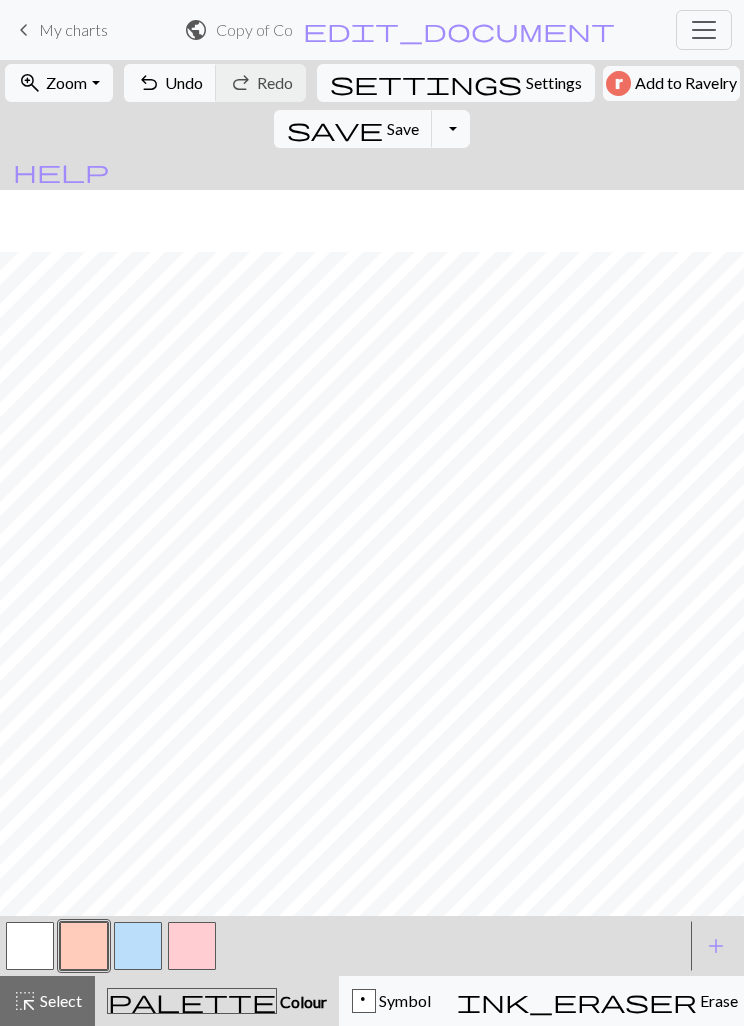 scroll, scrollTop: 310, scrollLeft: 0, axis: vertical 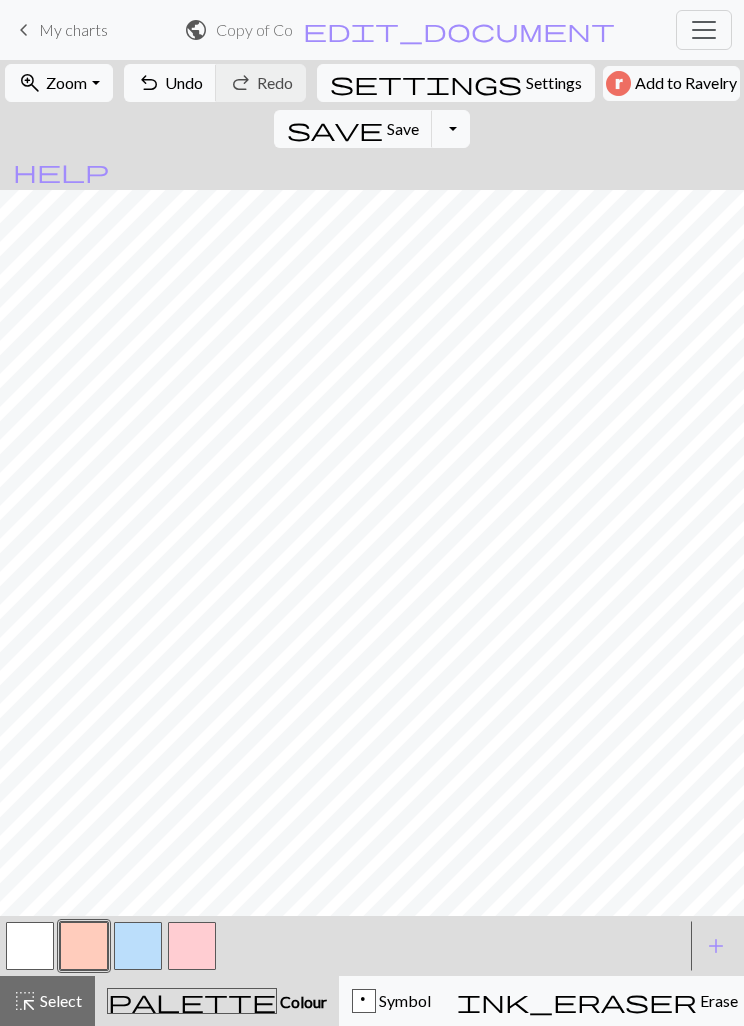 click on "Undo" at bounding box center [184, 82] 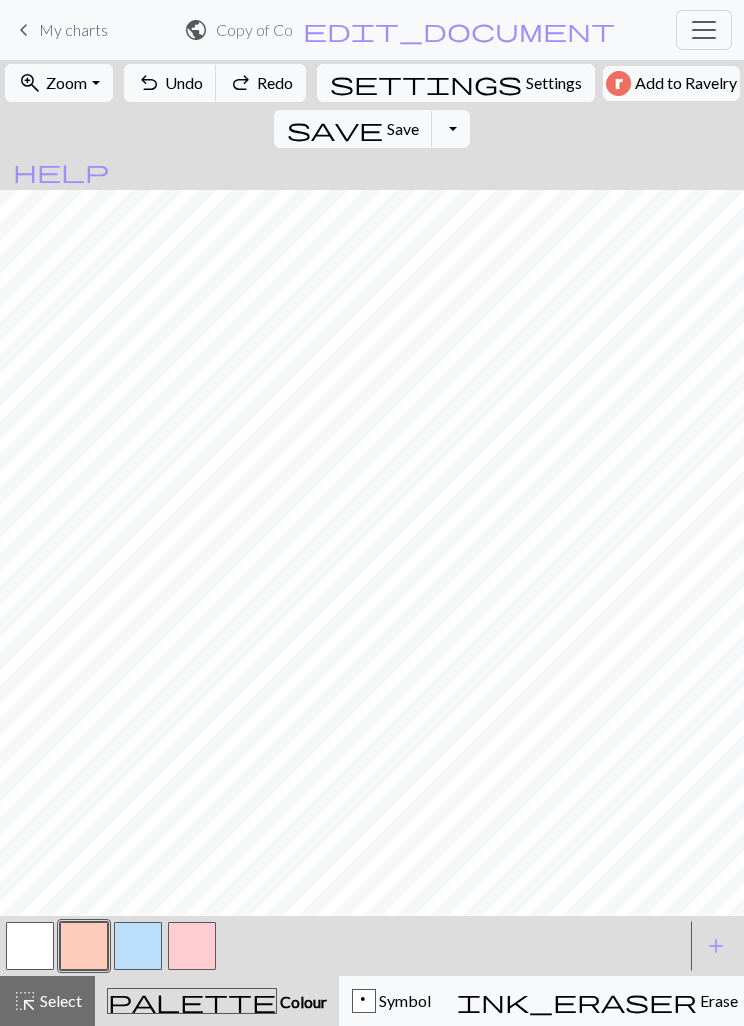 click on "Undo" at bounding box center [184, 82] 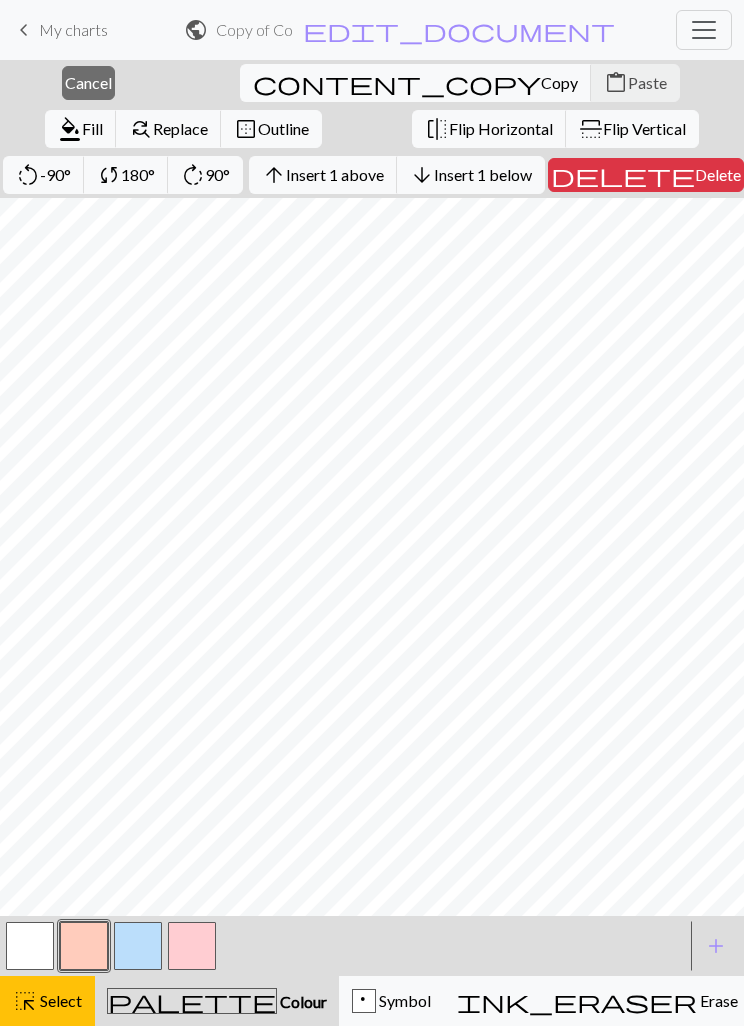 click on "delete" at bounding box center (623, 175) 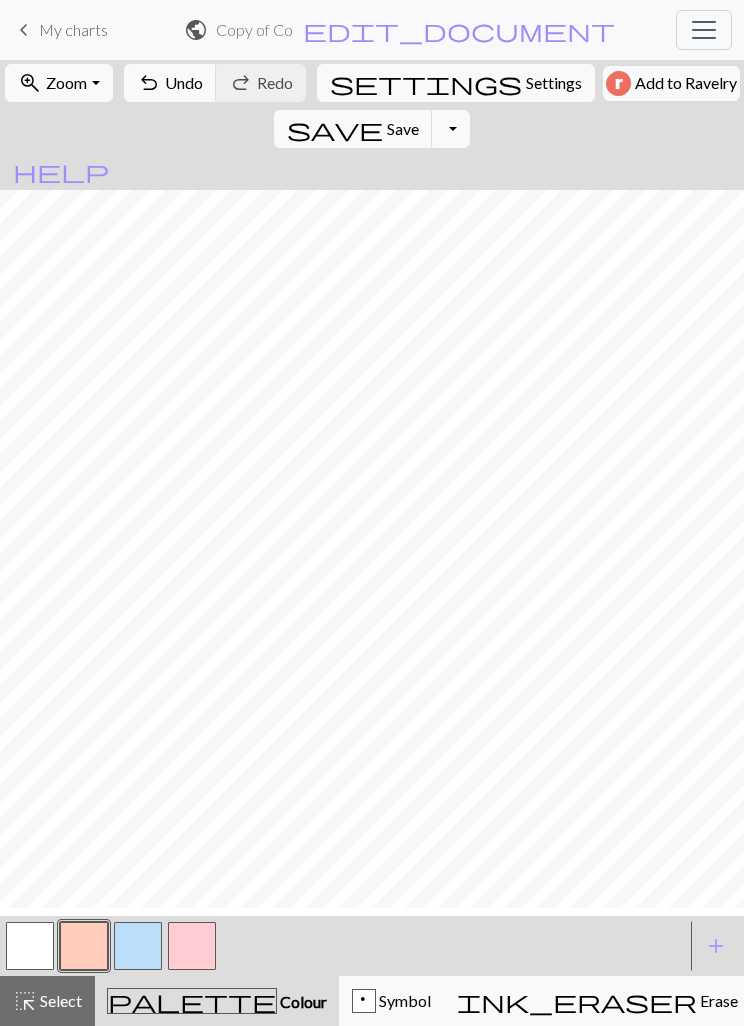 scroll, scrollTop: 300, scrollLeft: 0, axis: vertical 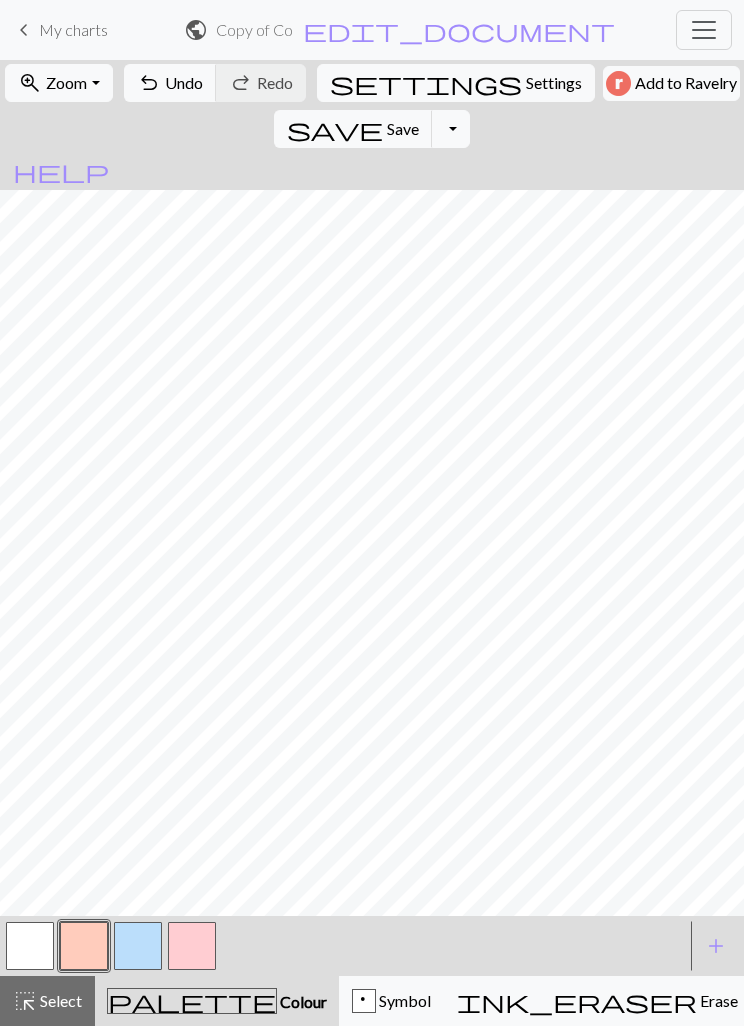 click on "Select" at bounding box center (59, 1000) 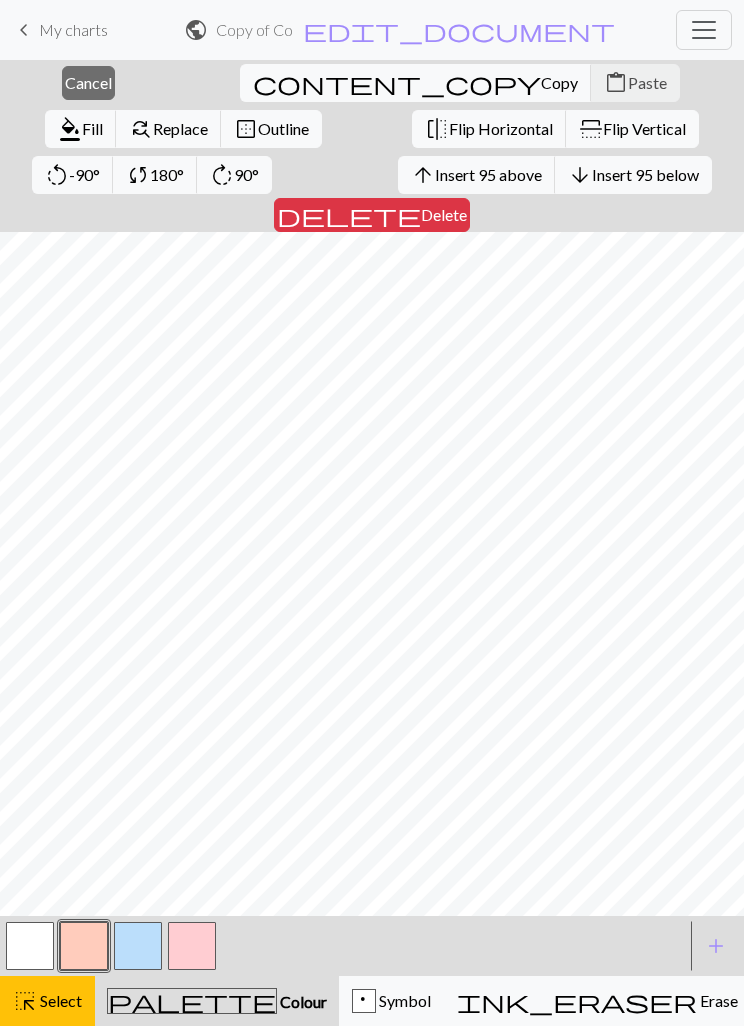 click at bounding box center (344, 946) 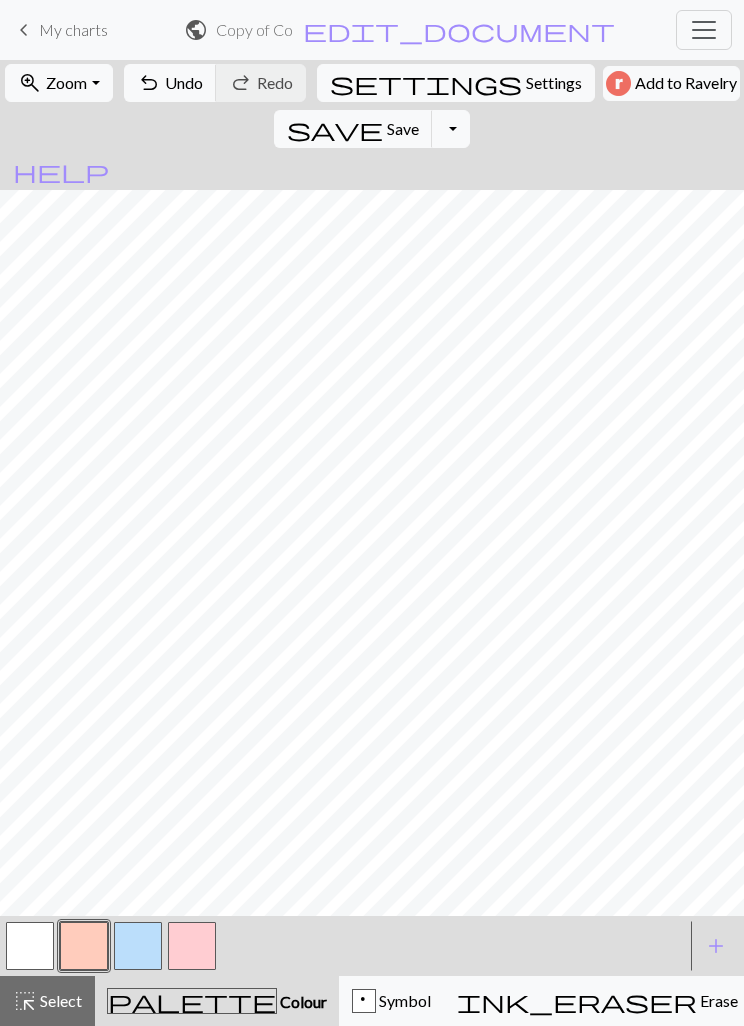 click on "highlight_alt   Select   Select" at bounding box center [47, 1001] 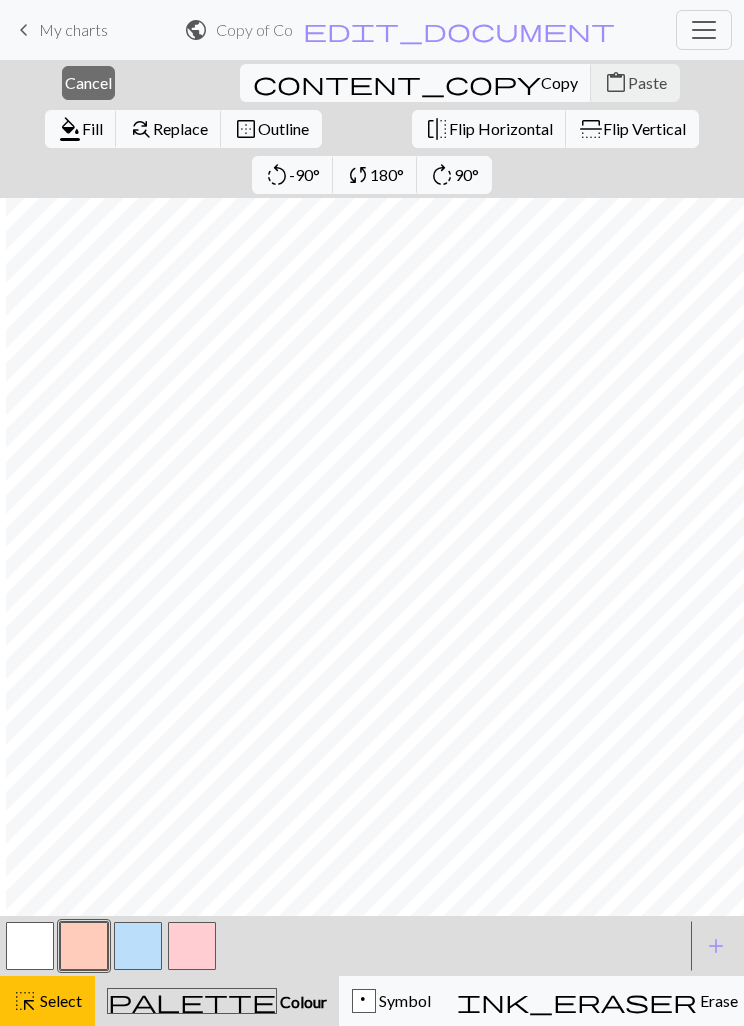 scroll, scrollTop: 346, scrollLeft: 6, axis: both 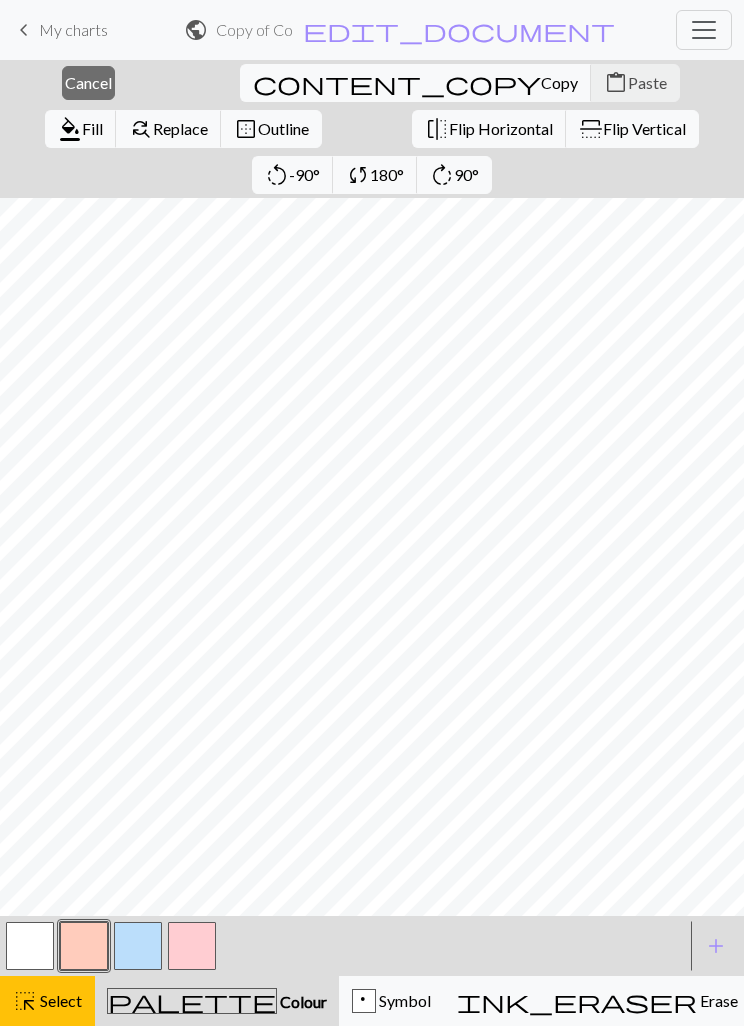 click on "close Cancel" at bounding box center [88, 83] 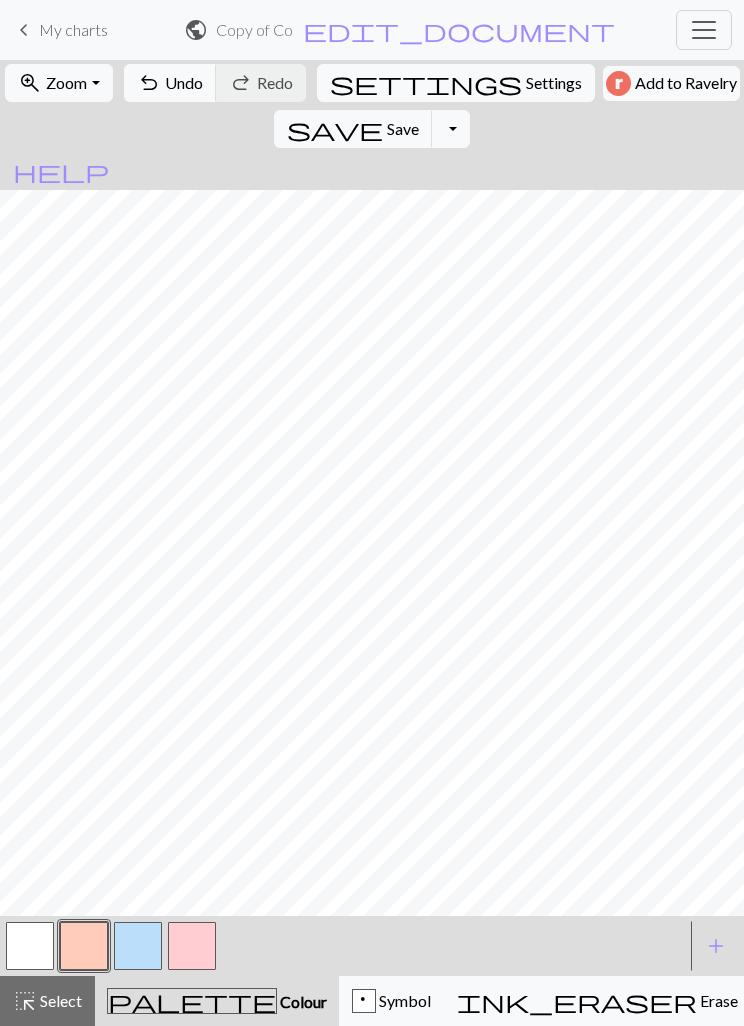 scroll, scrollTop: 300, scrollLeft: 6, axis: both 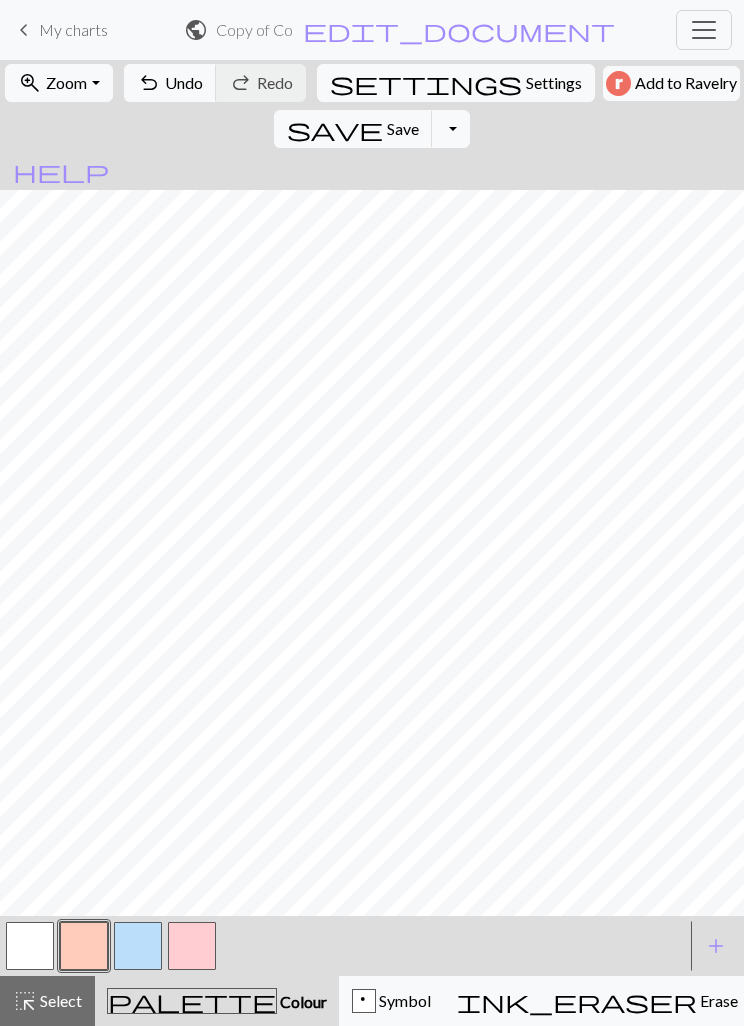 click on "zoom_in Zoom Zoom" at bounding box center (58, 83) 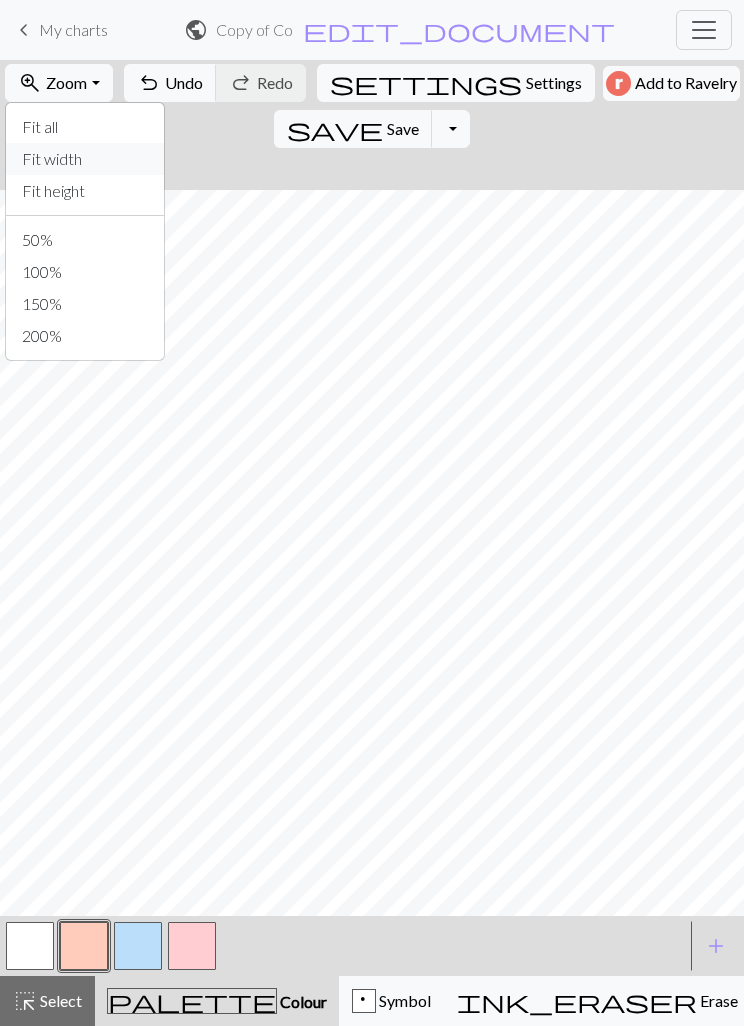 click on "Fit width" at bounding box center (85, 159) 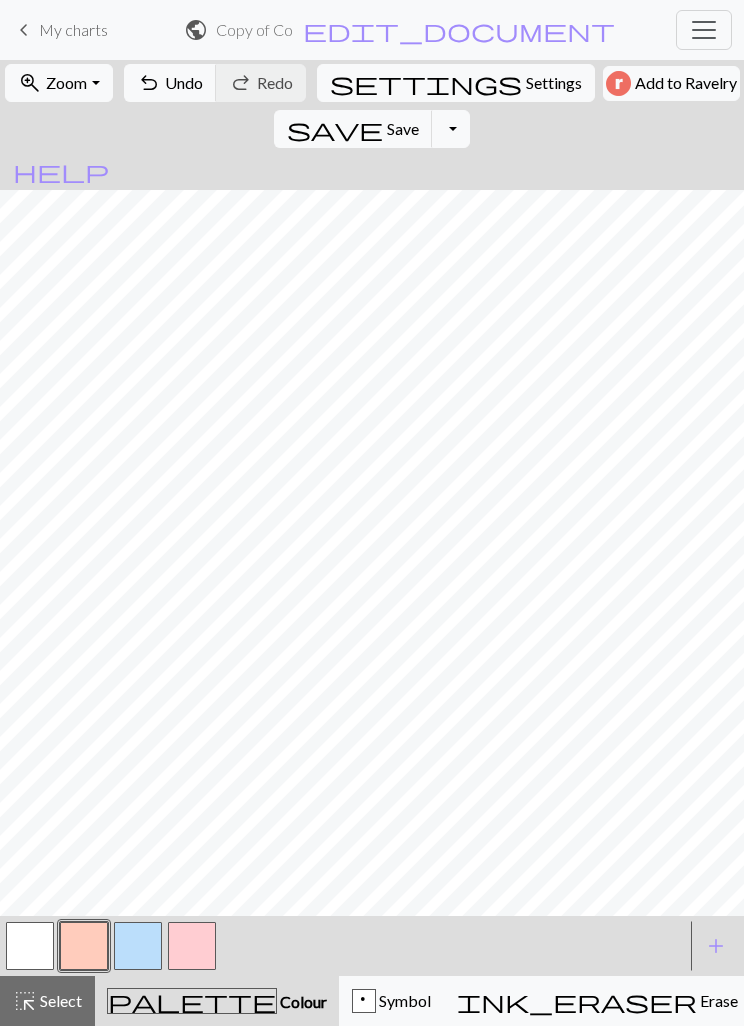 click on "Select" at bounding box center [59, 1000] 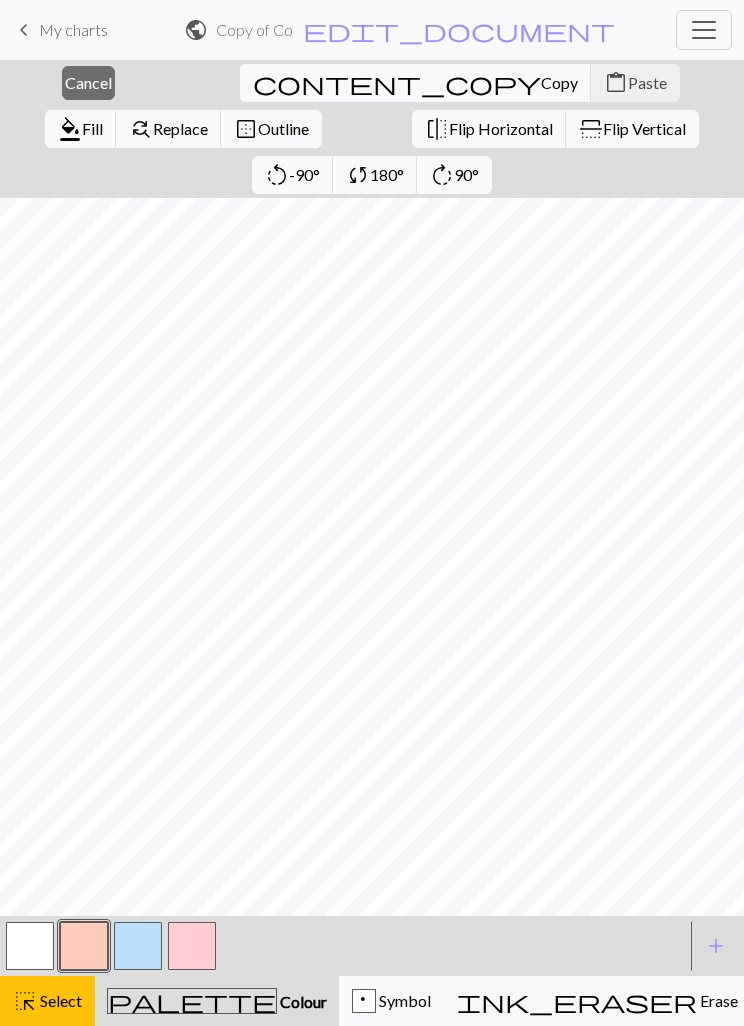 scroll, scrollTop: 346, scrollLeft: 0, axis: vertical 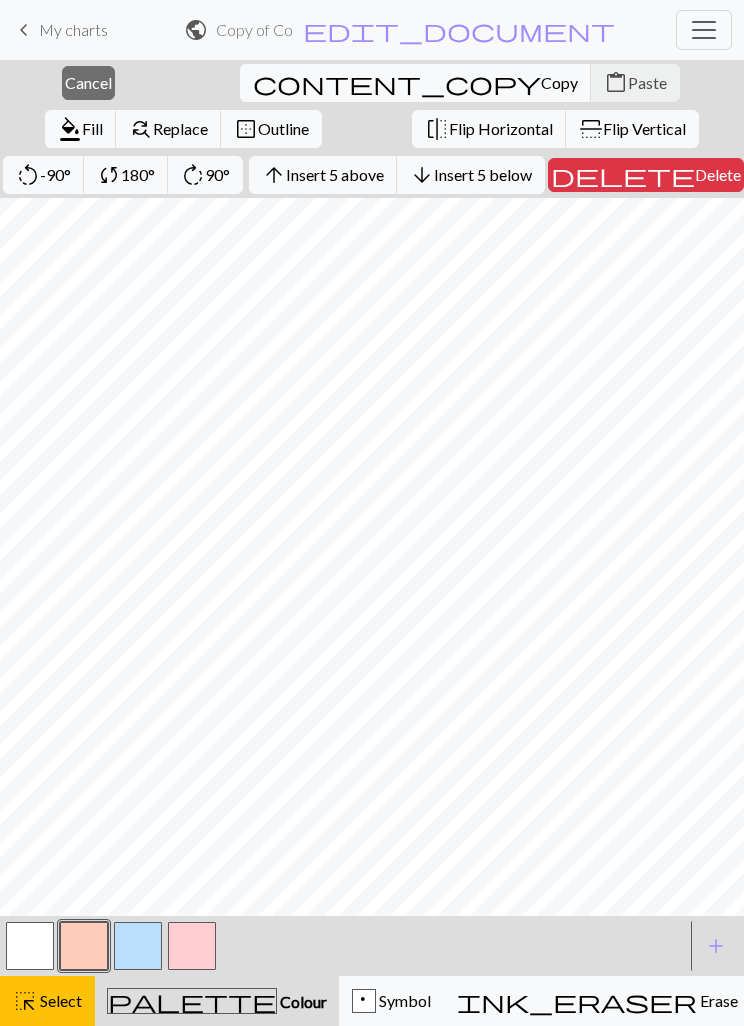 click on "delete  Delete" at bounding box center (646, 175) 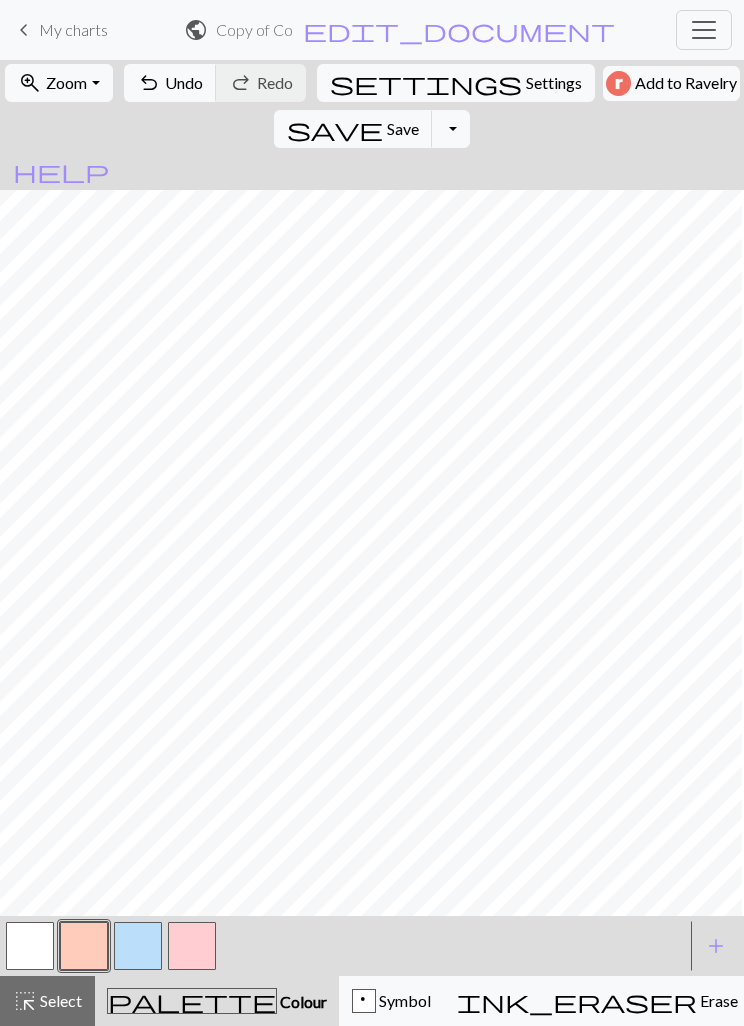 scroll, scrollTop: 250, scrollLeft: 8, axis: both 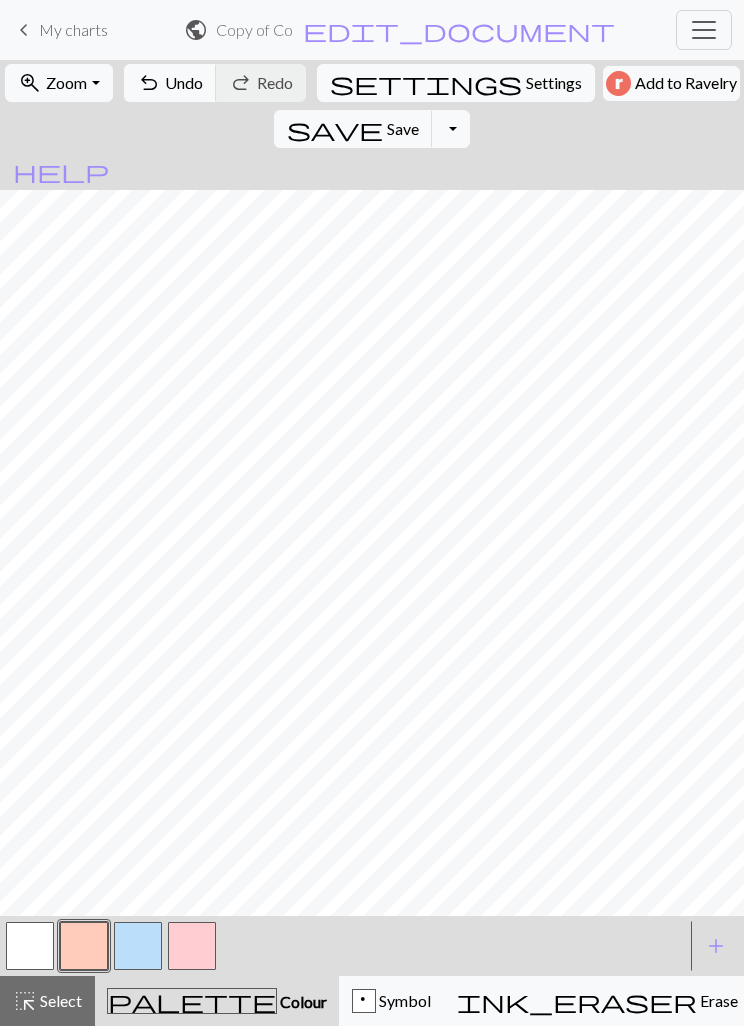 click on "Select" at bounding box center (59, 1000) 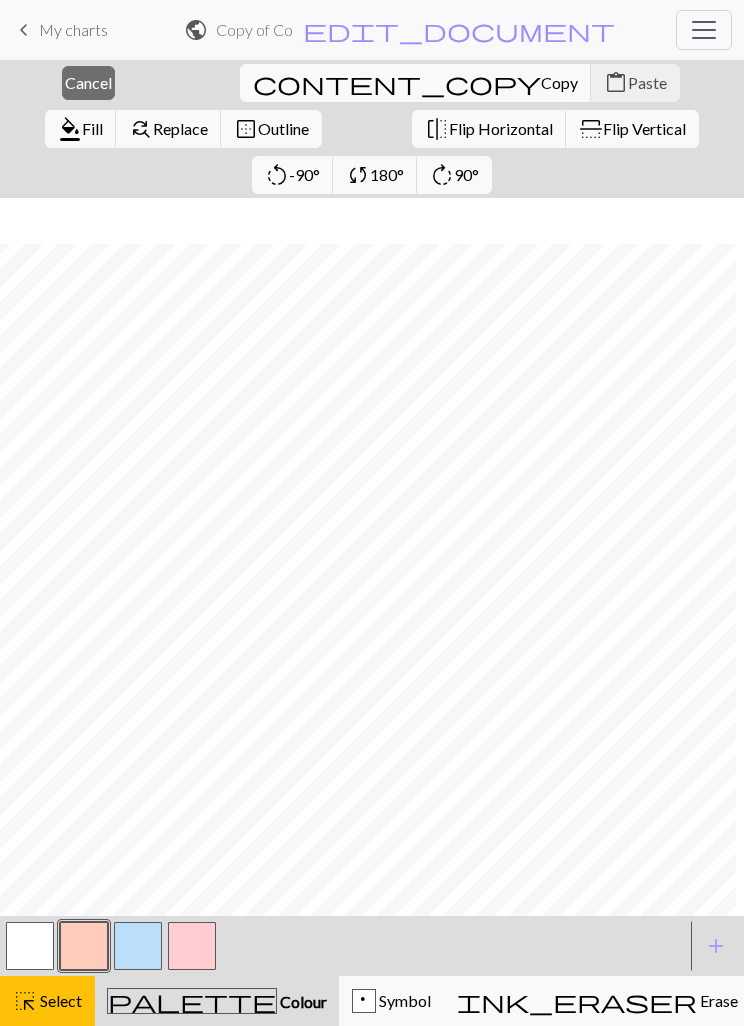 scroll, scrollTop: 296, scrollLeft: 0, axis: vertical 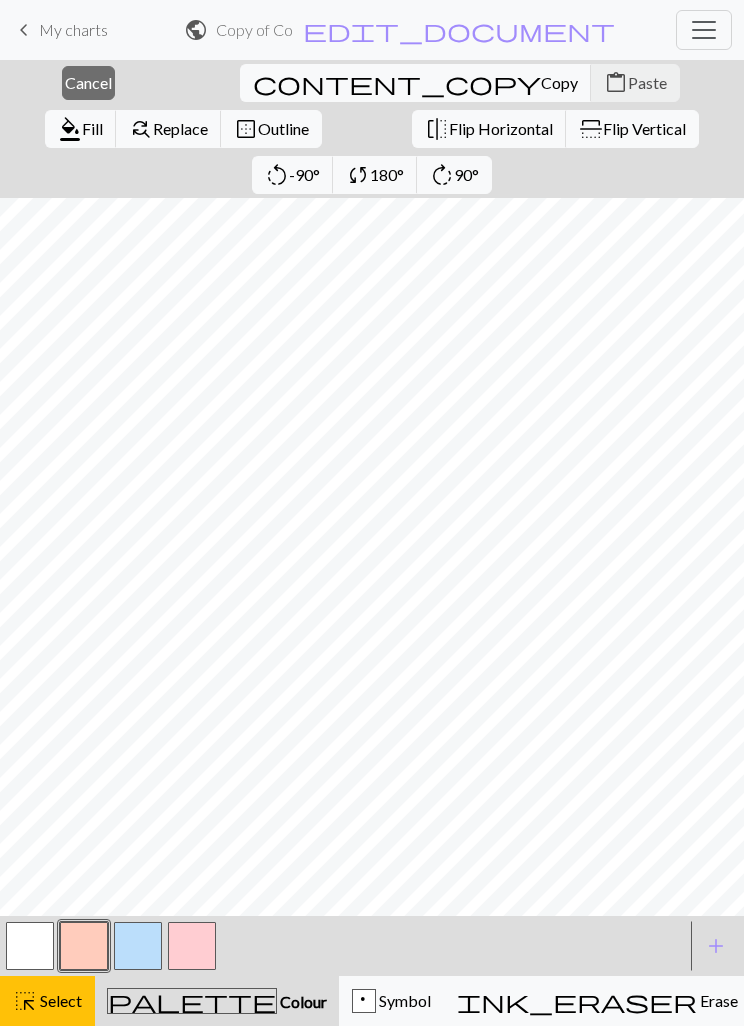 click on "Erase" at bounding box center [717, 1000] 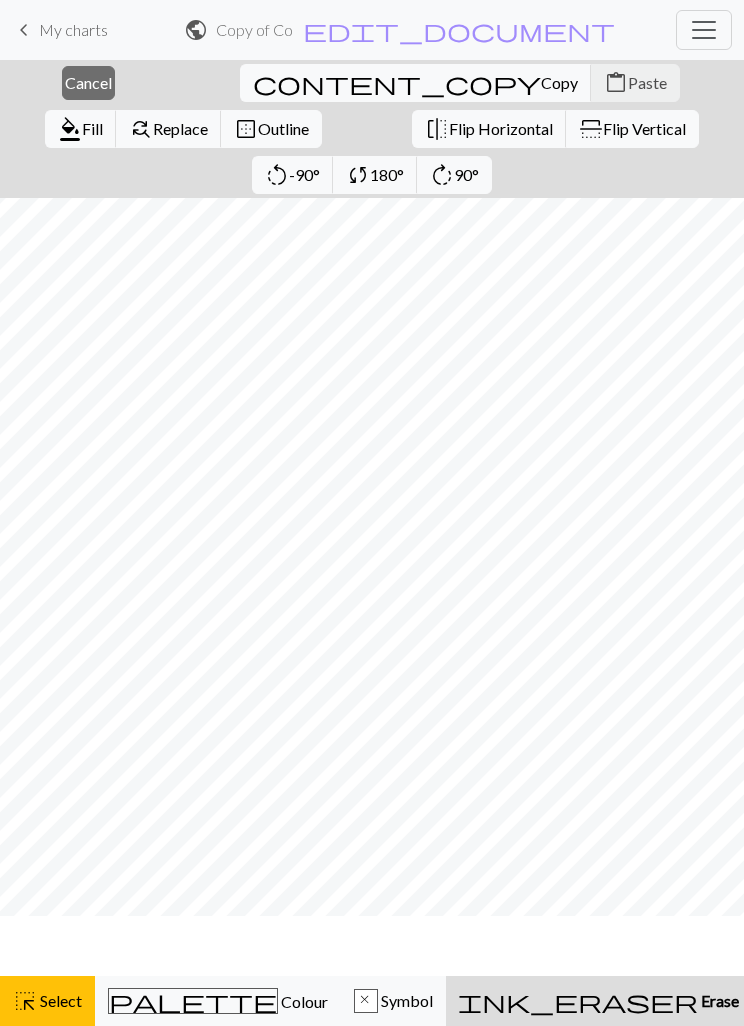 scroll, scrollTop: 236, scrollLeft: 0, axis: vertical 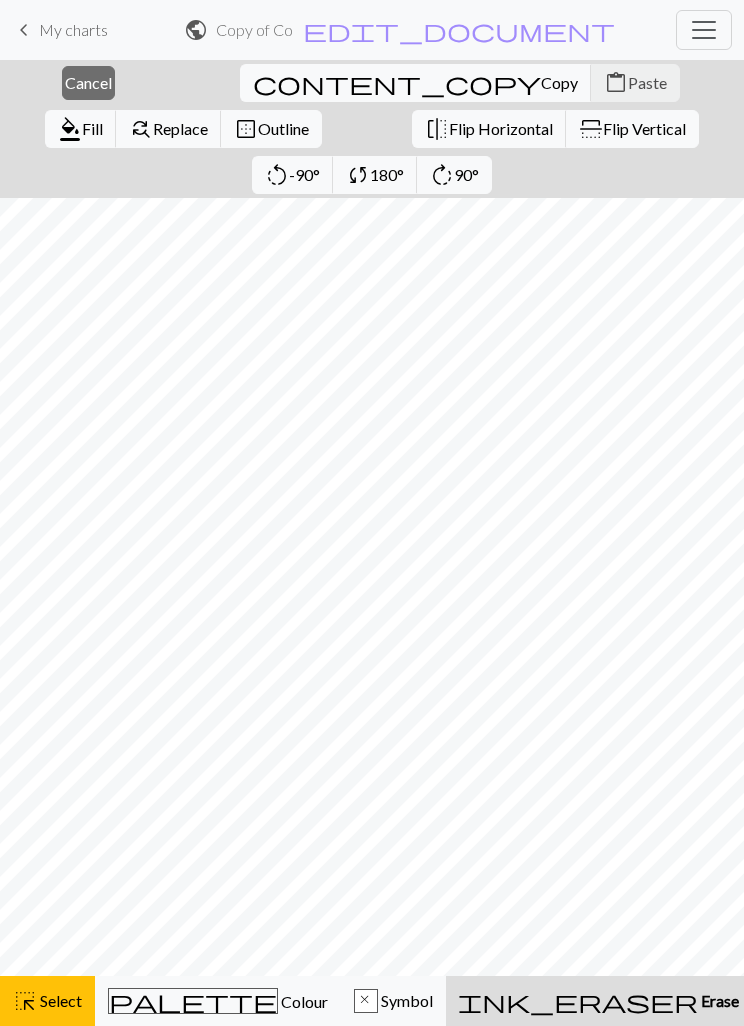 click on "Erase" at bounding box center [718, 1000] 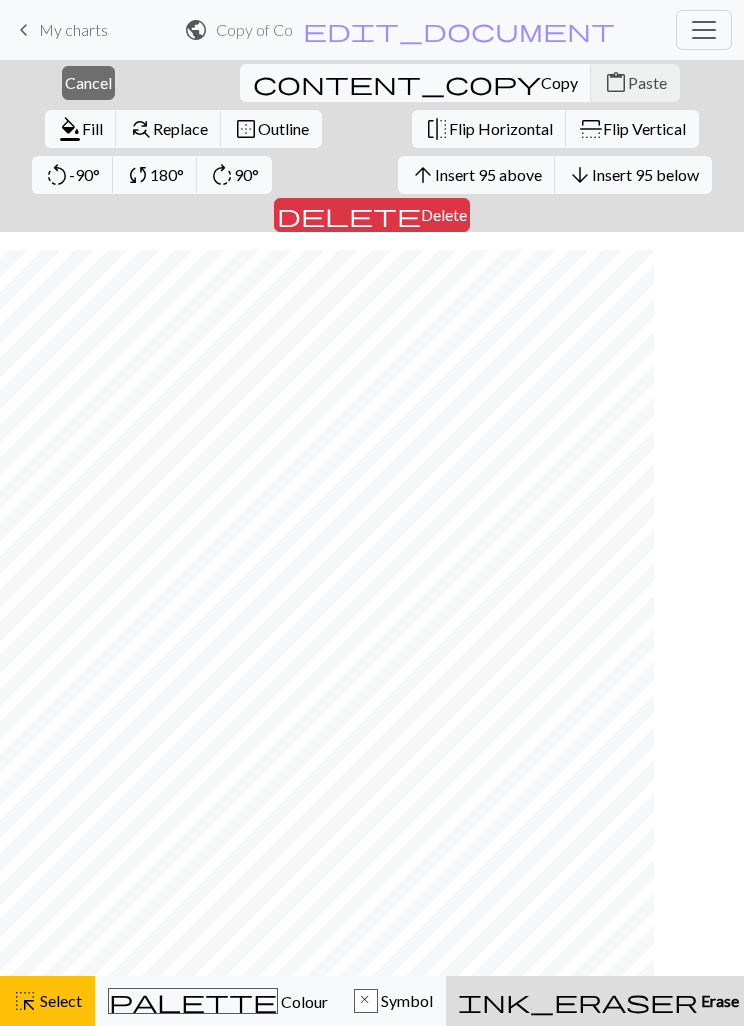 scroll, scrollTop: 282, scrollLeft: 0, axis: vertical 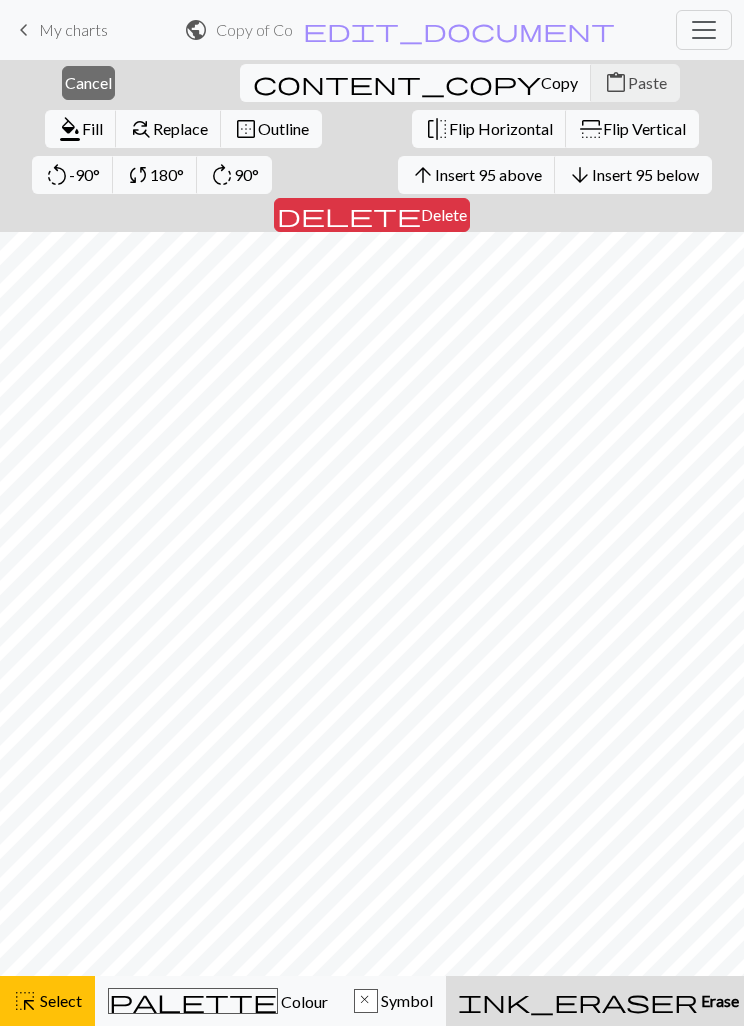 click on "Delete" at bounding box center (444, 214) 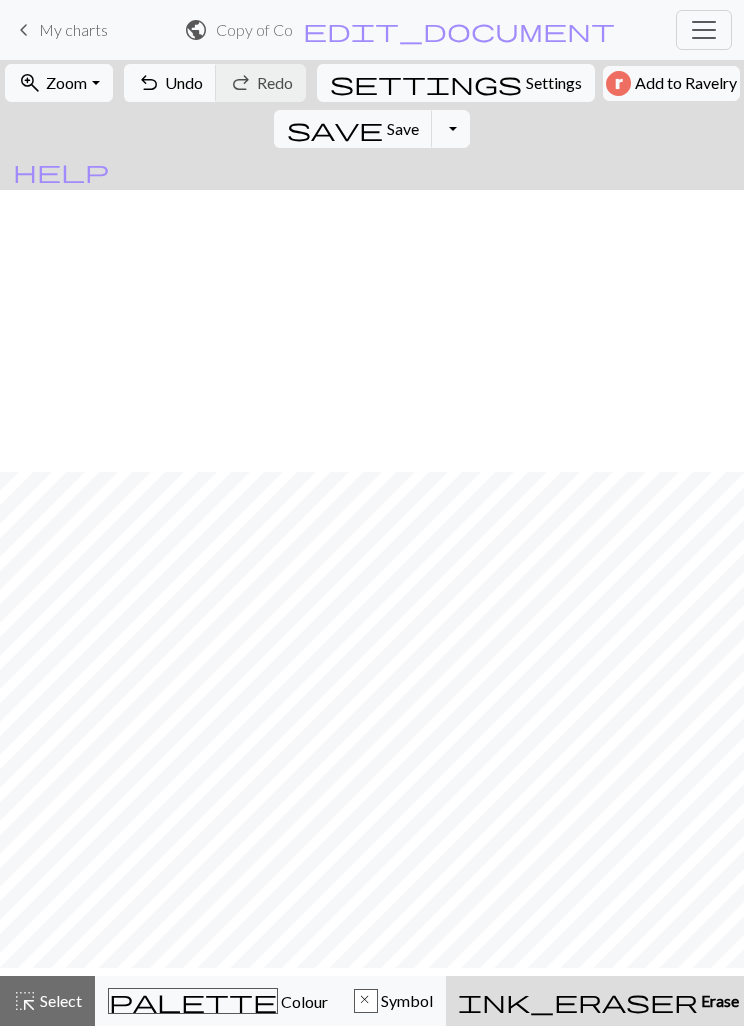 scroll, scrollTop: 0, scrollLeft: 0, axis: both 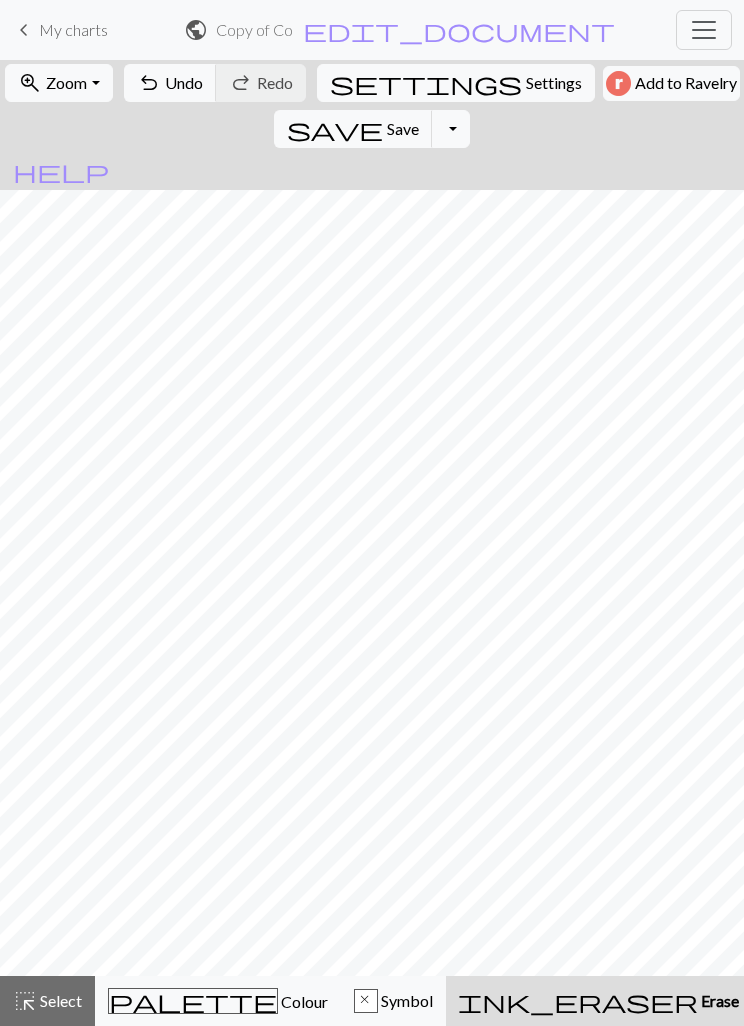 click on "undo Undo Undo" at bounding box center [170, 83] 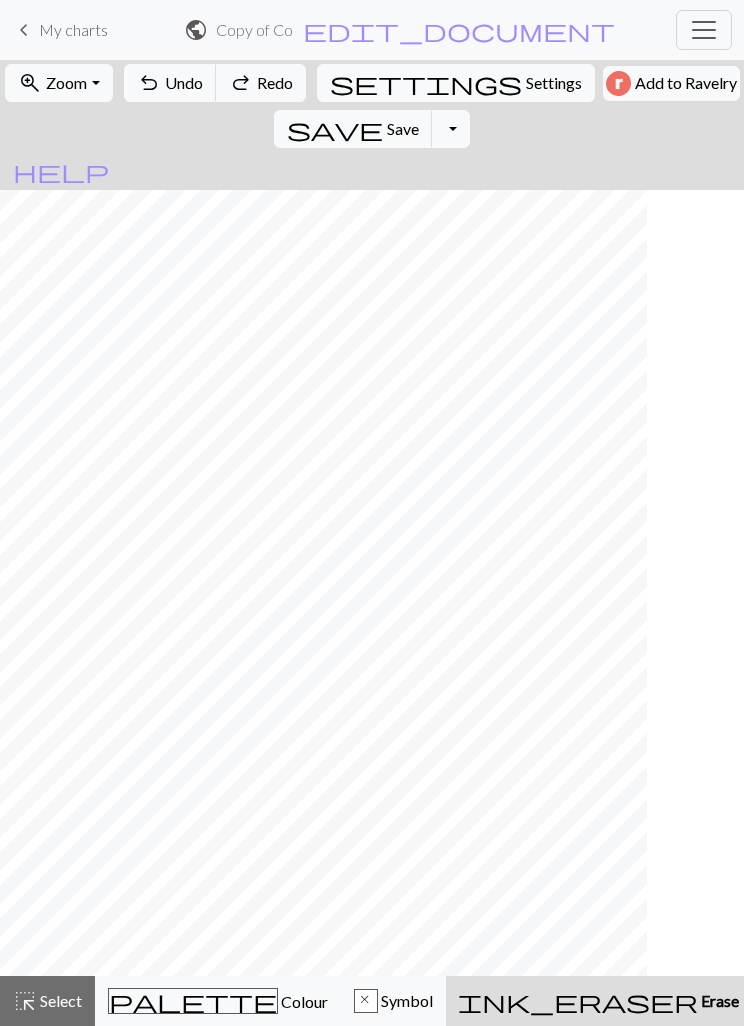 scroll, scrollTop: 190, scrollLeft: 691, axis: both 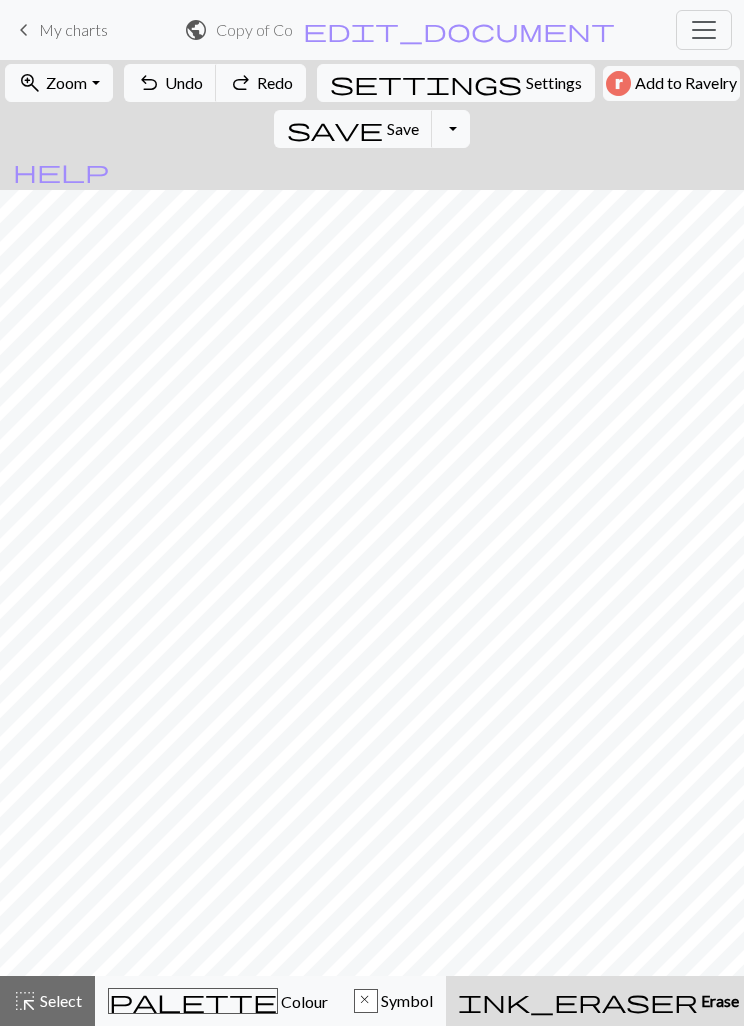click on "Zoom" at bounding box center [66, 82] 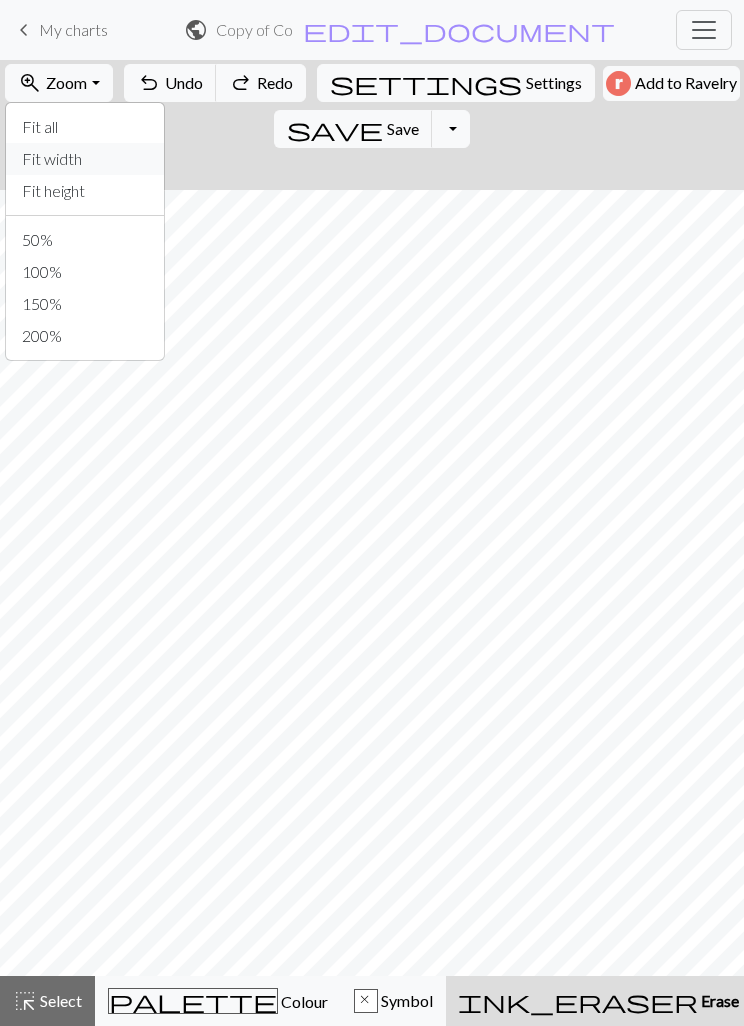 click on "Fit width" at bounding box center (85, 159) 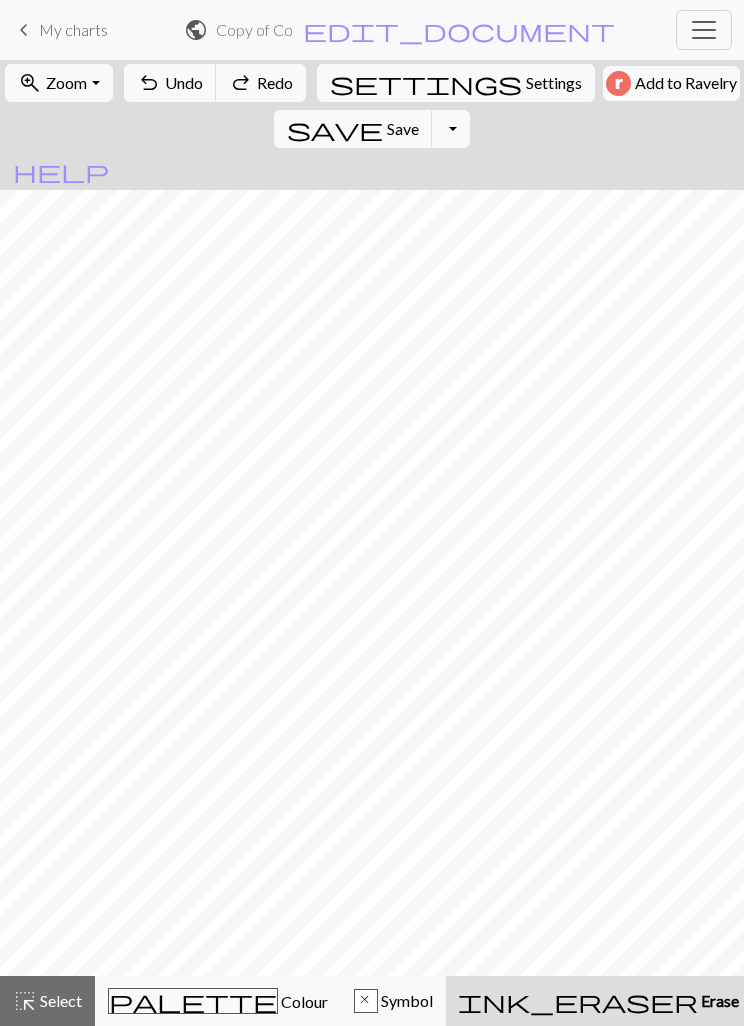 click on "undo" at bounding box center [149, 83] 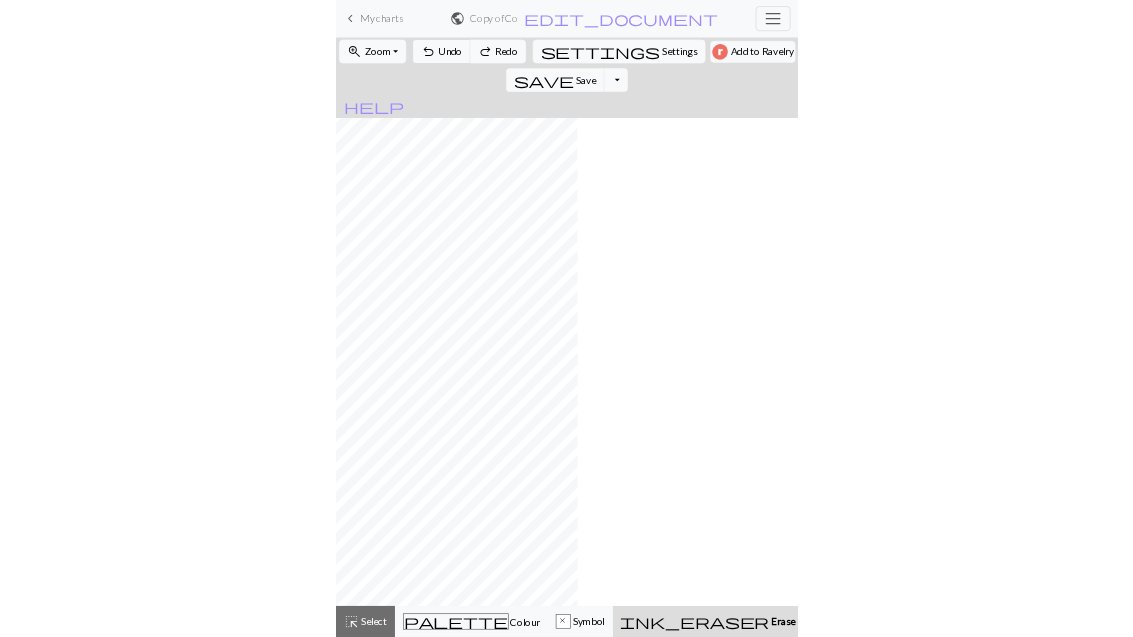 scroll, scrollTop: 190, scrollLeft: 464, axis: both 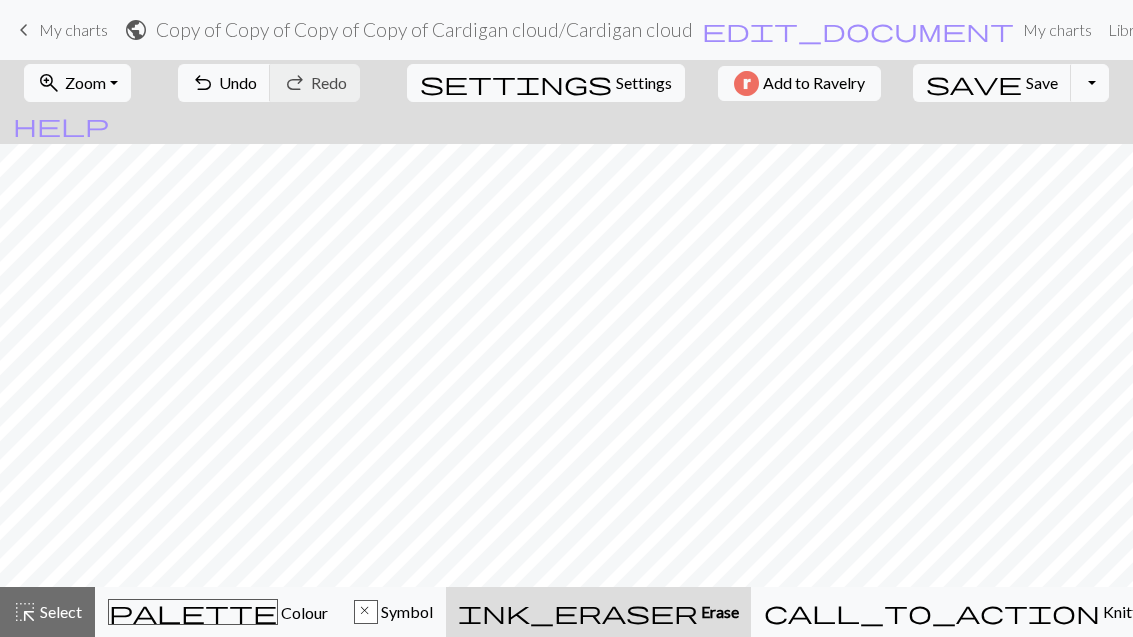 click on "Undo" at bounding box center (238, 82) 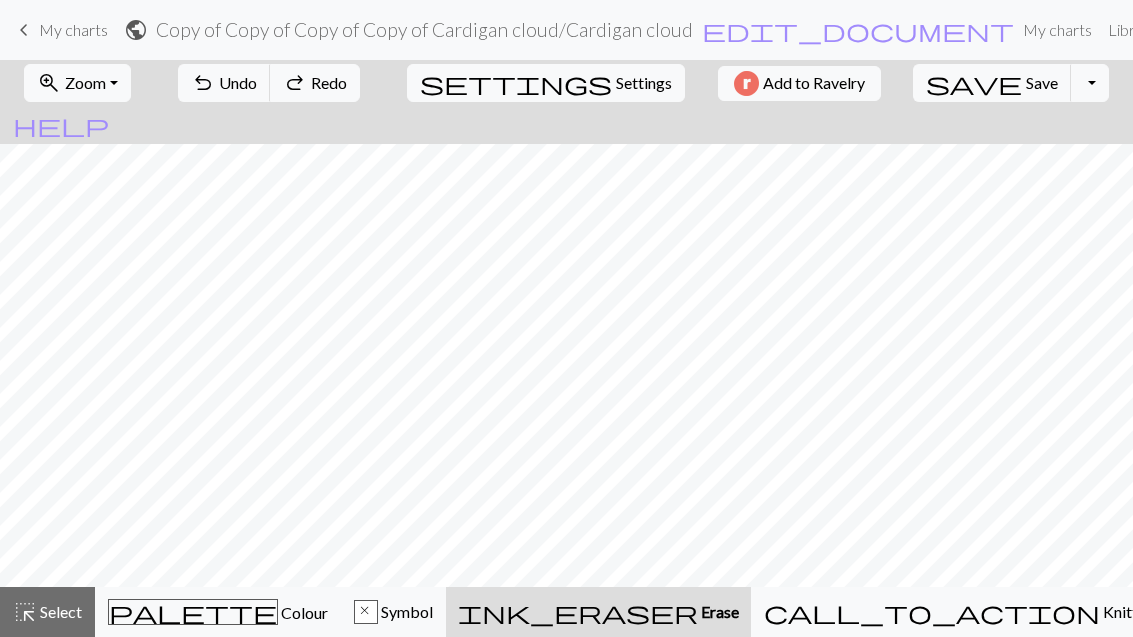 click on "highlight_alt   Select   Select" at bounding box center (47, 612) 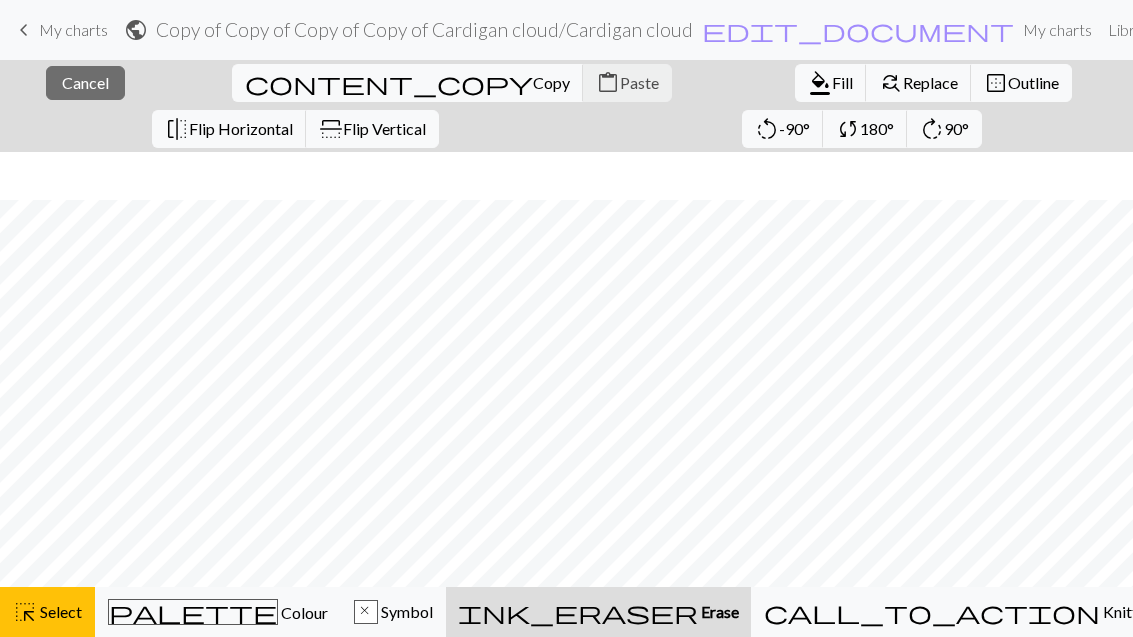 scroll, scrollTop: 426, scrollLeft: 0, axis: vertical 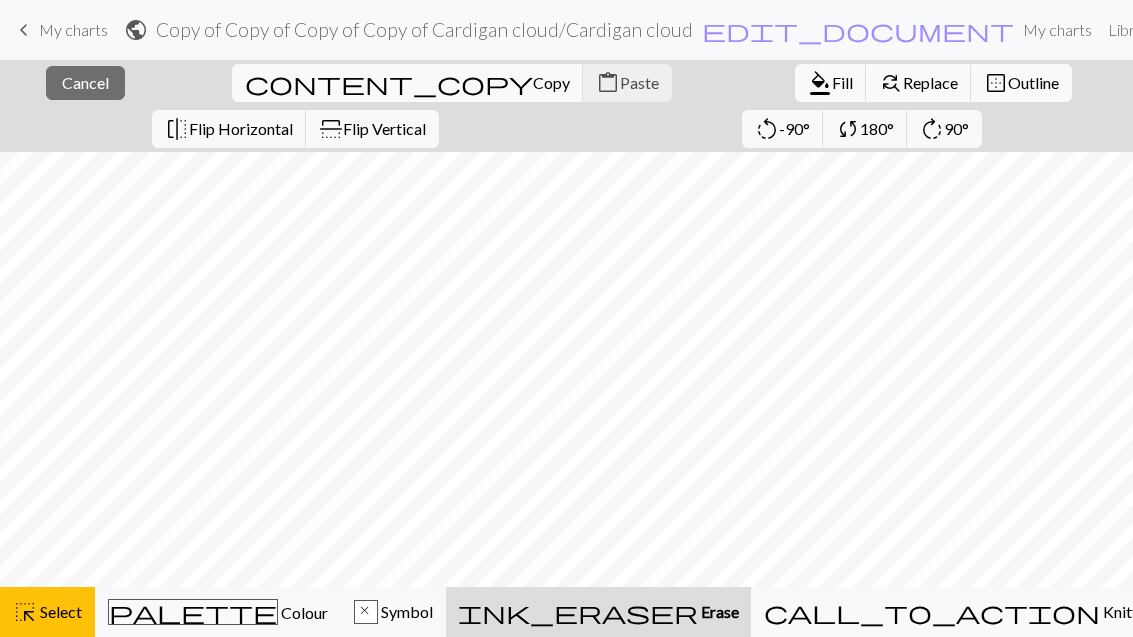 click on "Copy of Copy of Copy of Copy of Cardigan cloud   /  Cardigan cloud" at bounding box center (424, 29) 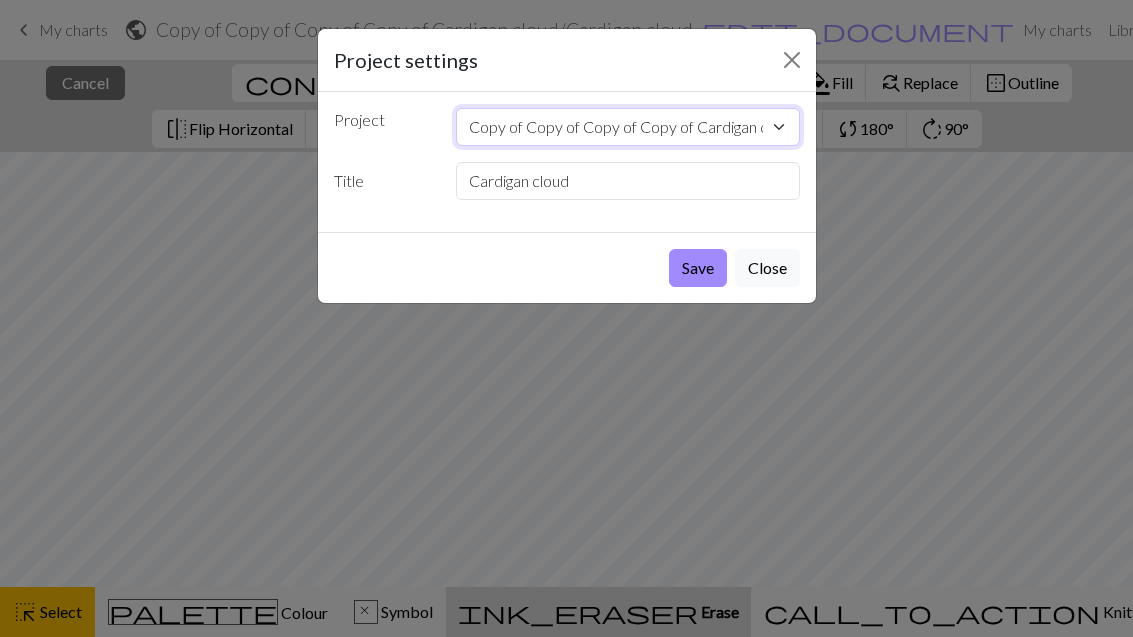 click on "Copy of Copy of Copy of Copy of Cardigan cloud  Elche Schneeflocke Mini Babydecke Mini Schneeflocken" at bounding box center (628, 127) 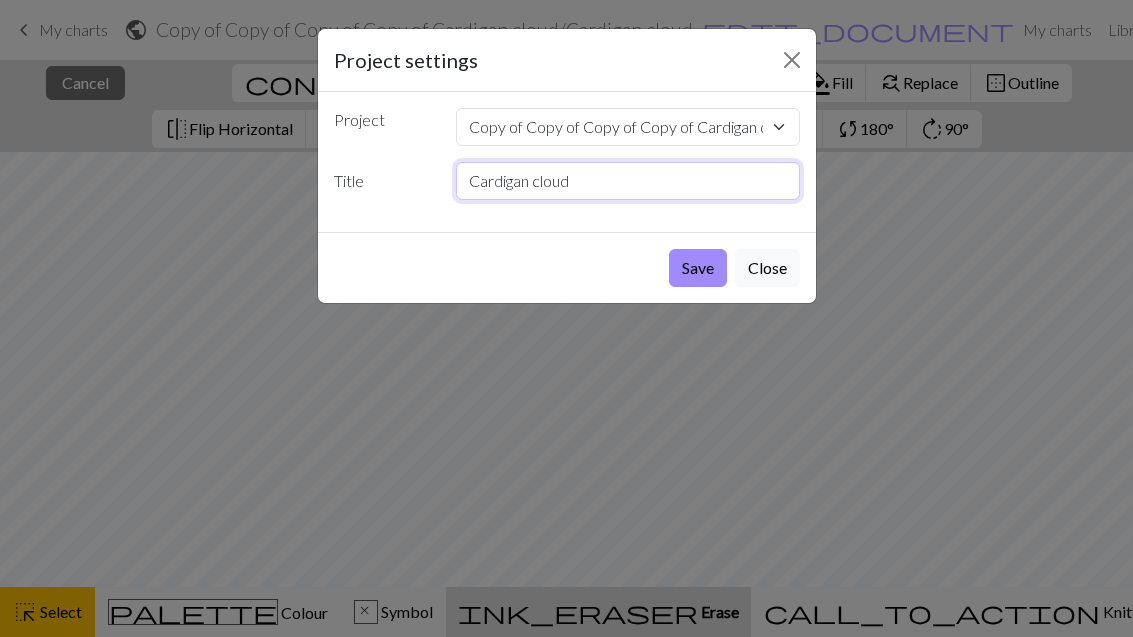 click on "Cardigan cloud" at bounding box center (628, 181) 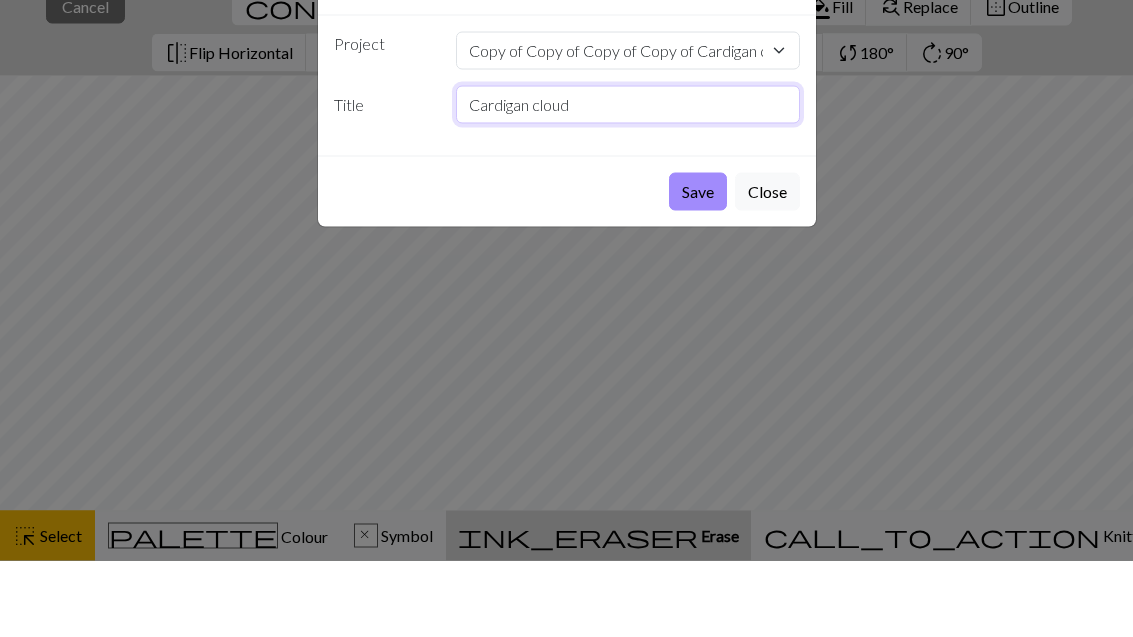 click on "Cardigan cloud" at bounding box center [628, 181] 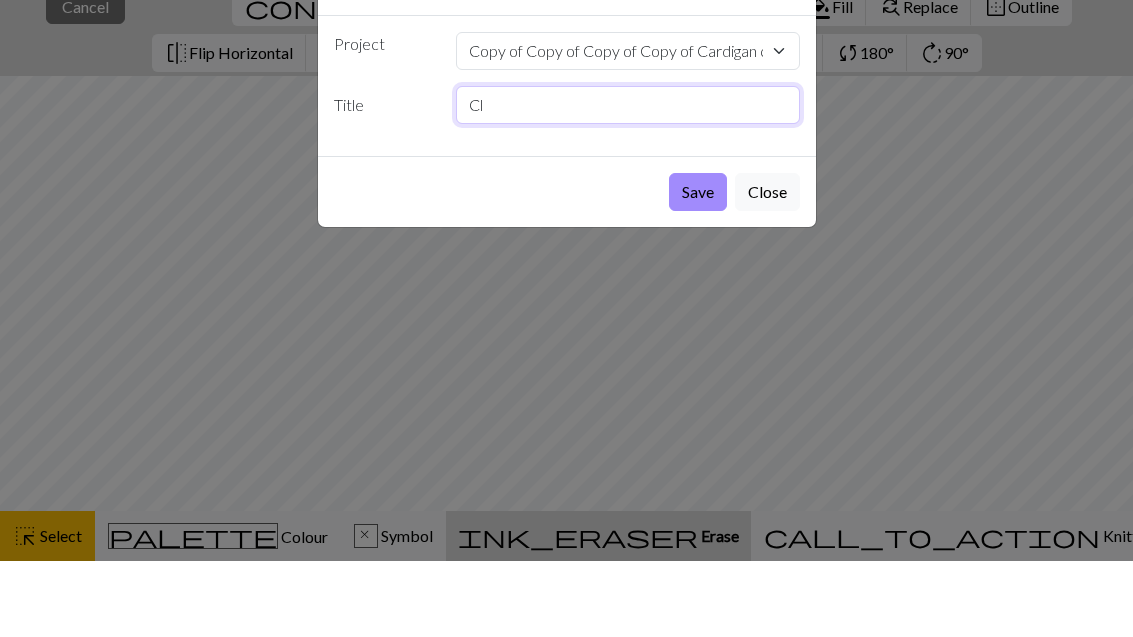 type on "C" 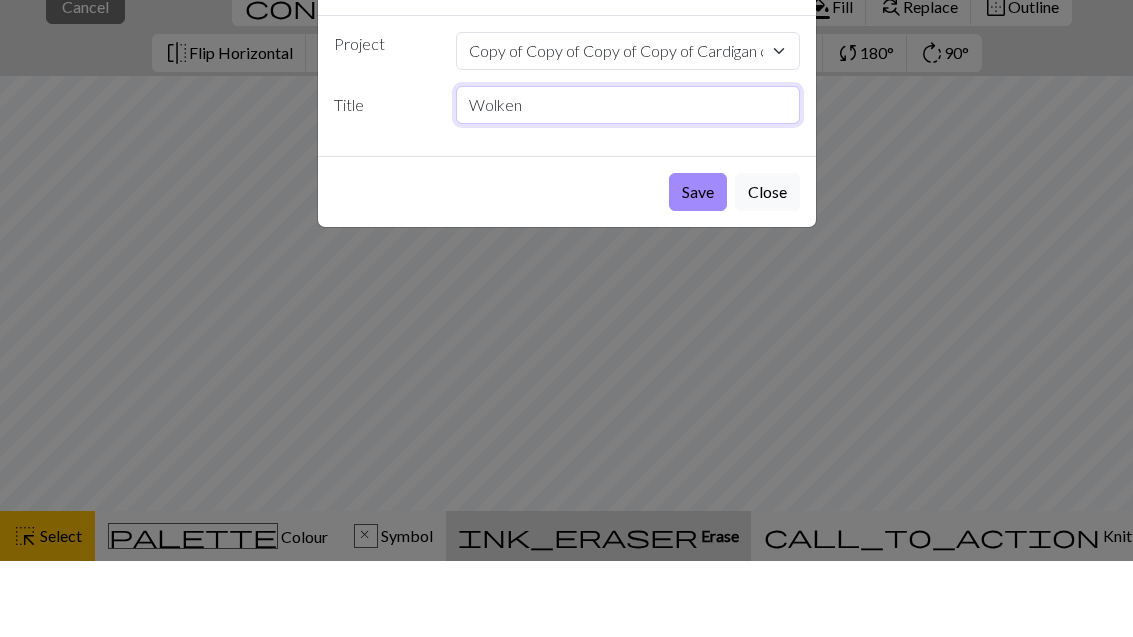 type on "Wolken" 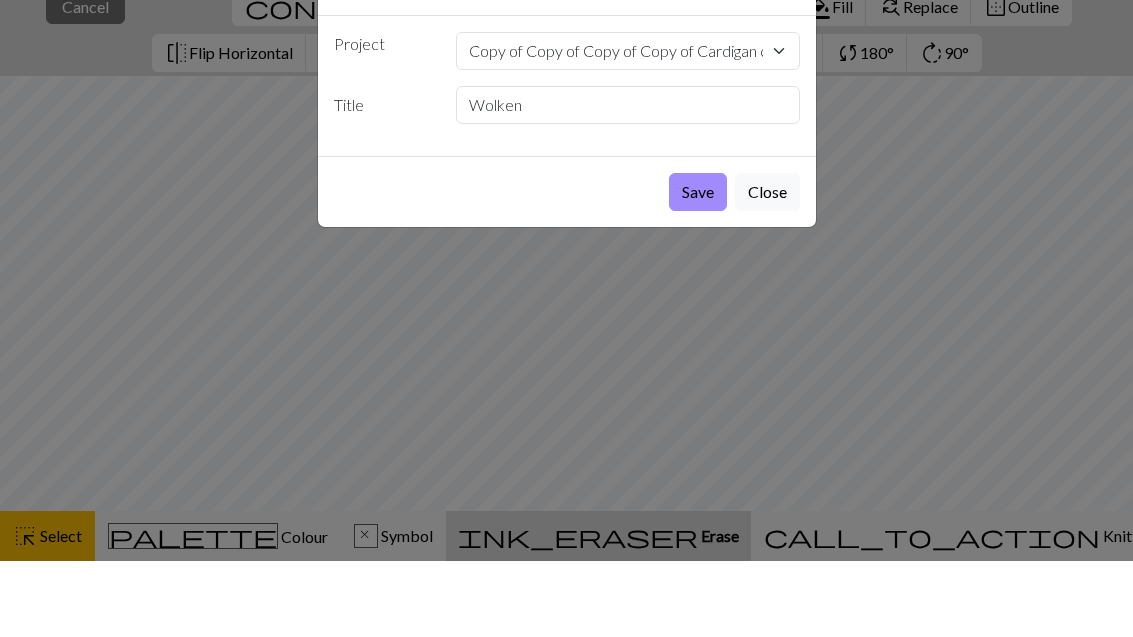 click on "Save" at bounding box center [698, 268] 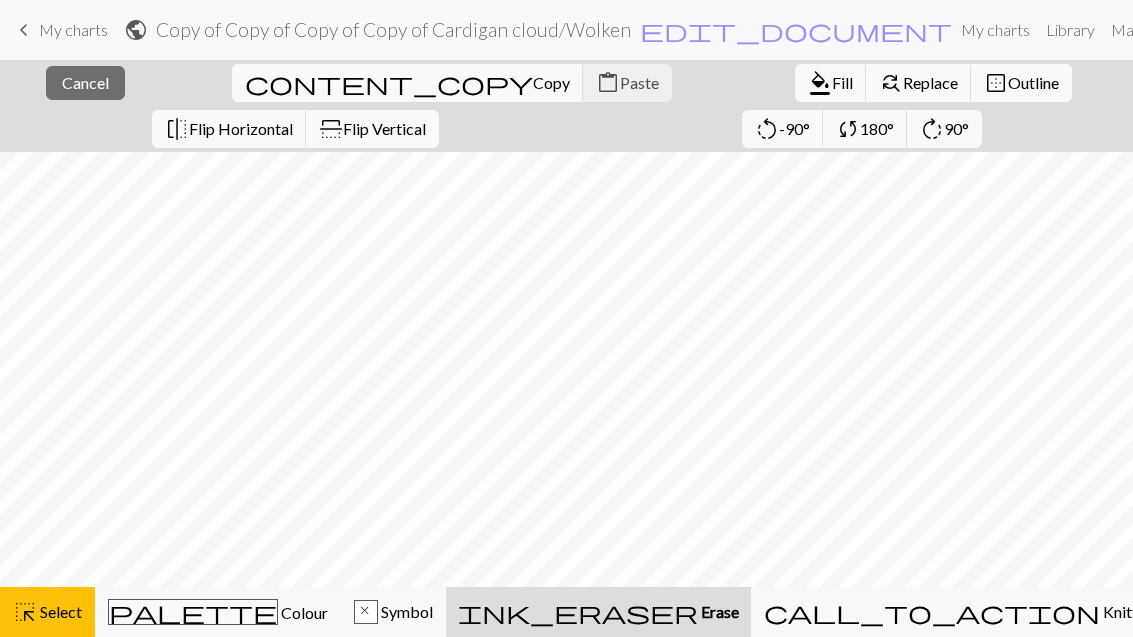 click on "keyboard_arrow_left   My charts" at bounding box center [60, 30] 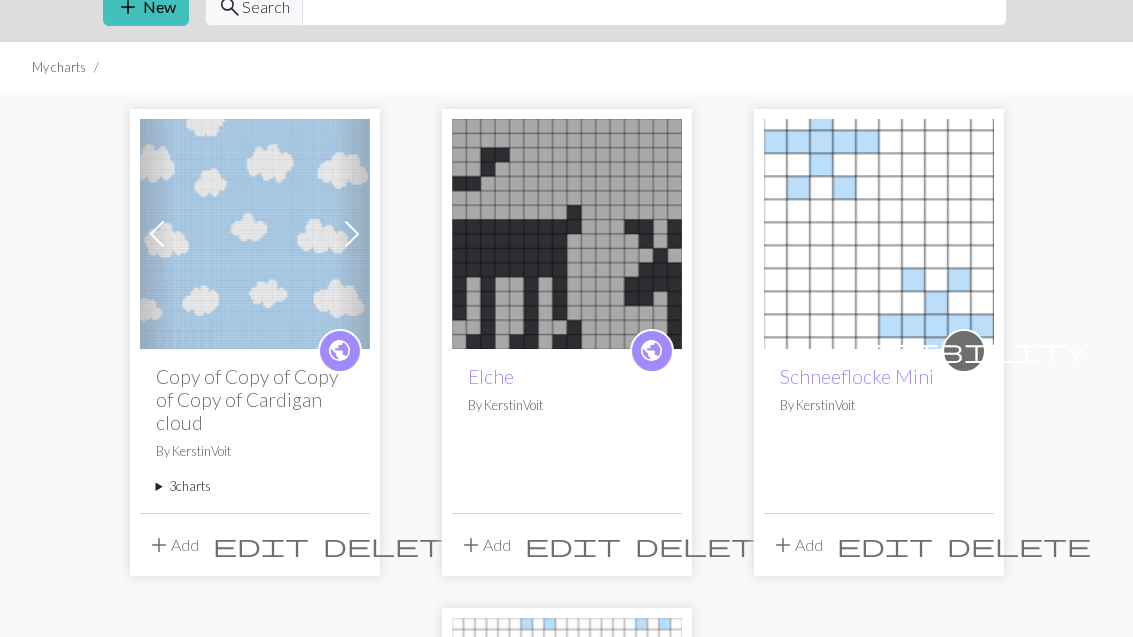 click on "edit" at bounding box center [261, 546] 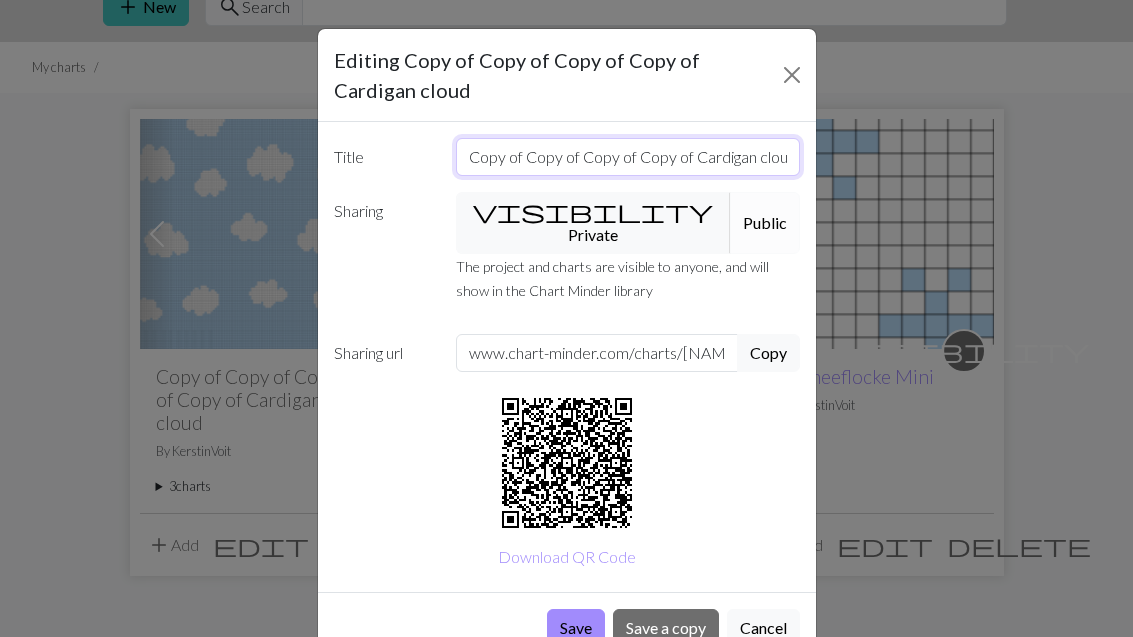 click on "Copy of Copy of Copy of Copy of Cardigan cloud" at bounding box center (628, 157) 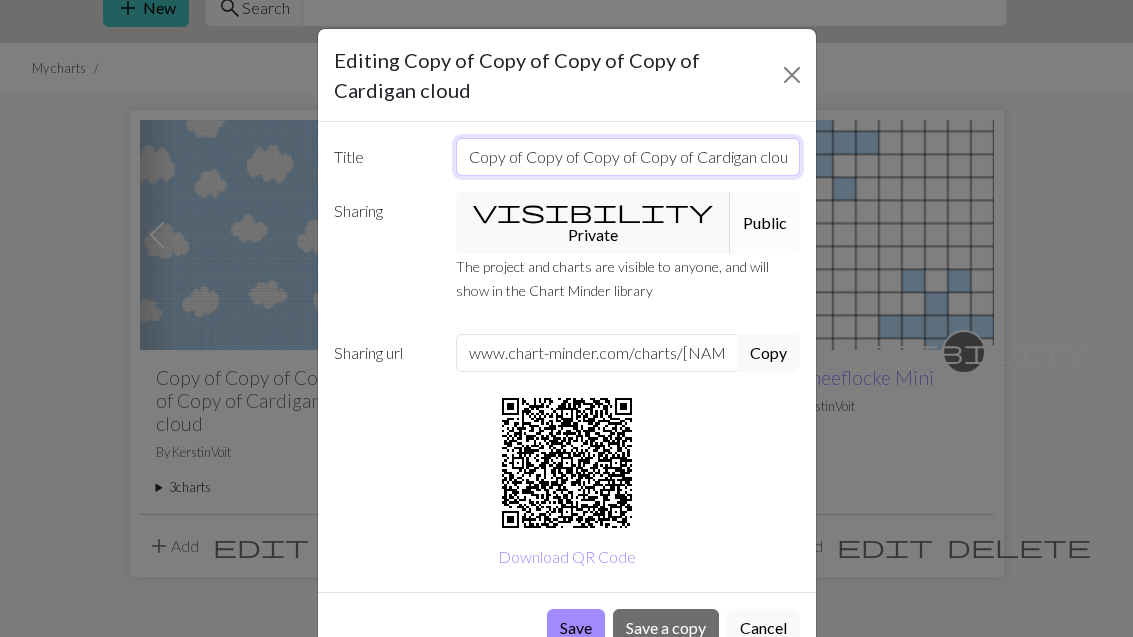 click on "Copy of Copy of Copy of Copy of Cardigan cloud" at bounding box center [628, 157] 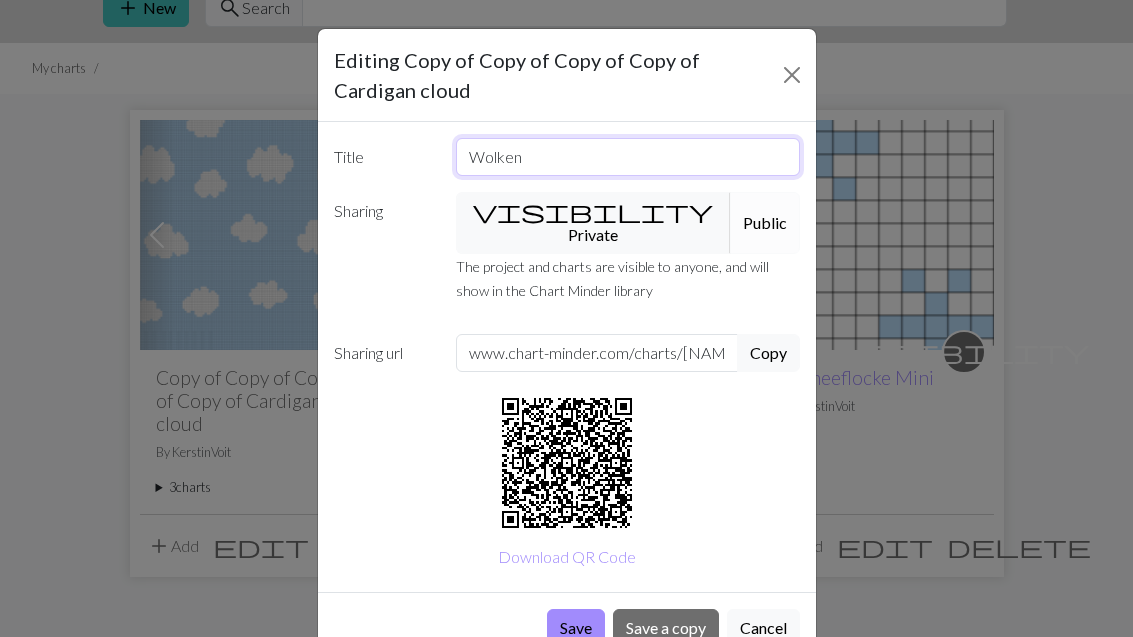 type on "Wolken" 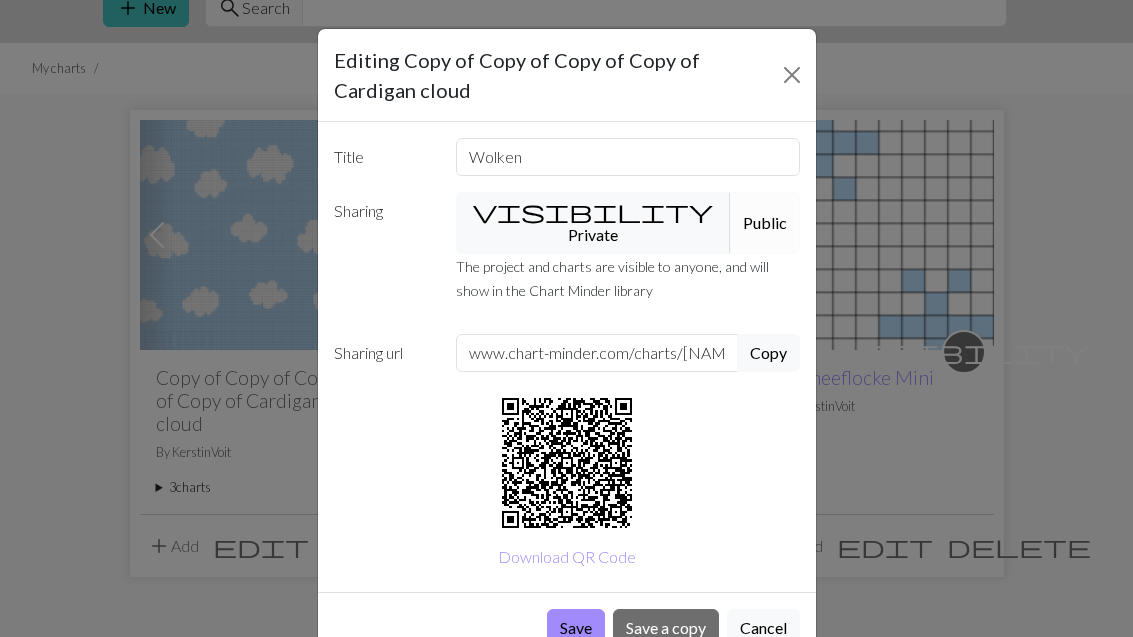 click on "visibility  Private" at bounding box center [593, 223] 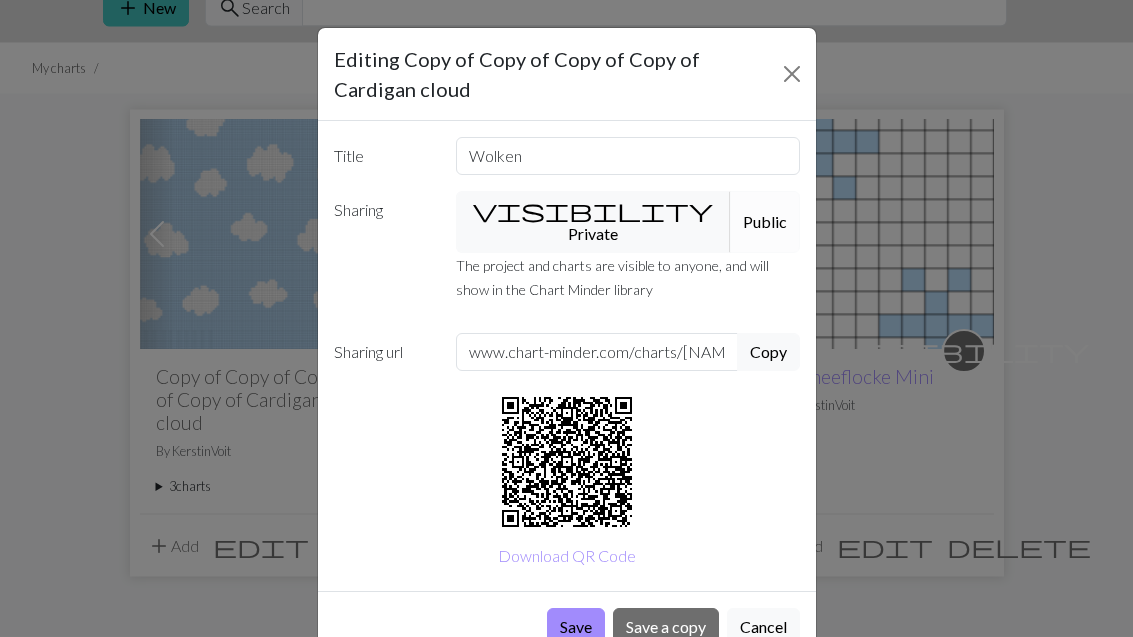 scroll, scrollTop: 88, scrollLeft: 0, axis: vertical 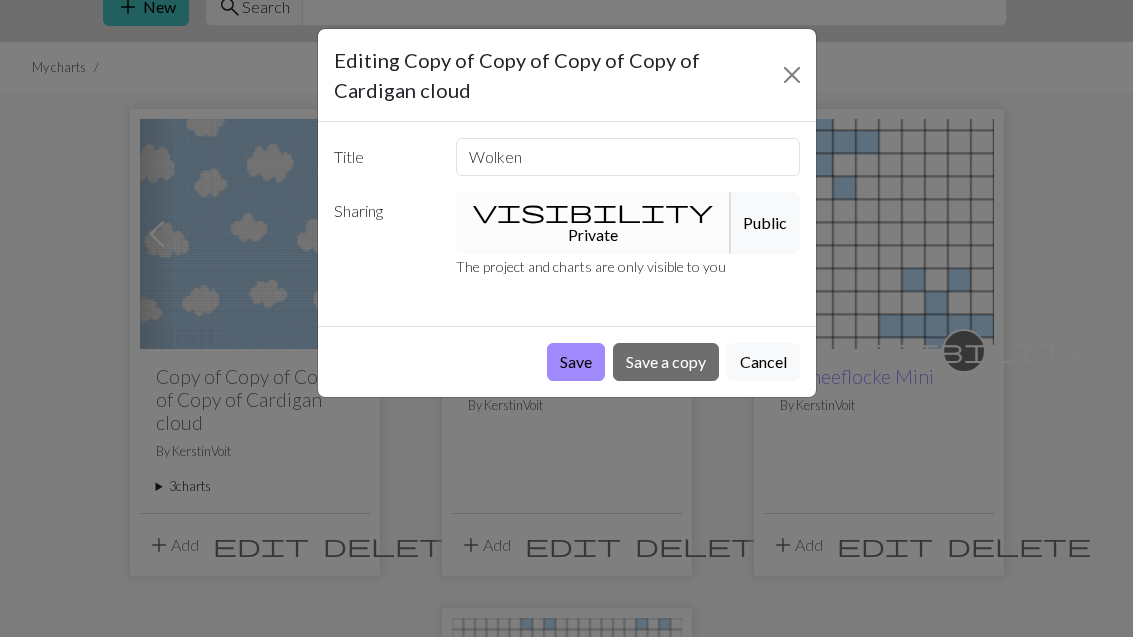 click on "visibility  Private" at bounding box center (593, 223) 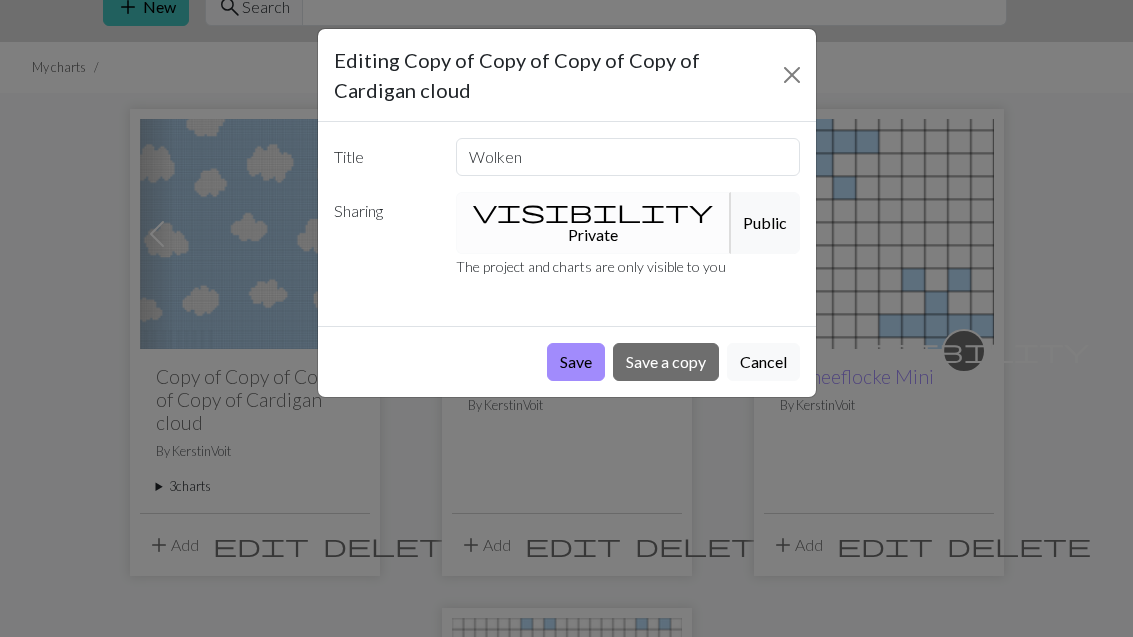 click on "Save" at bounding box center (576, 362) 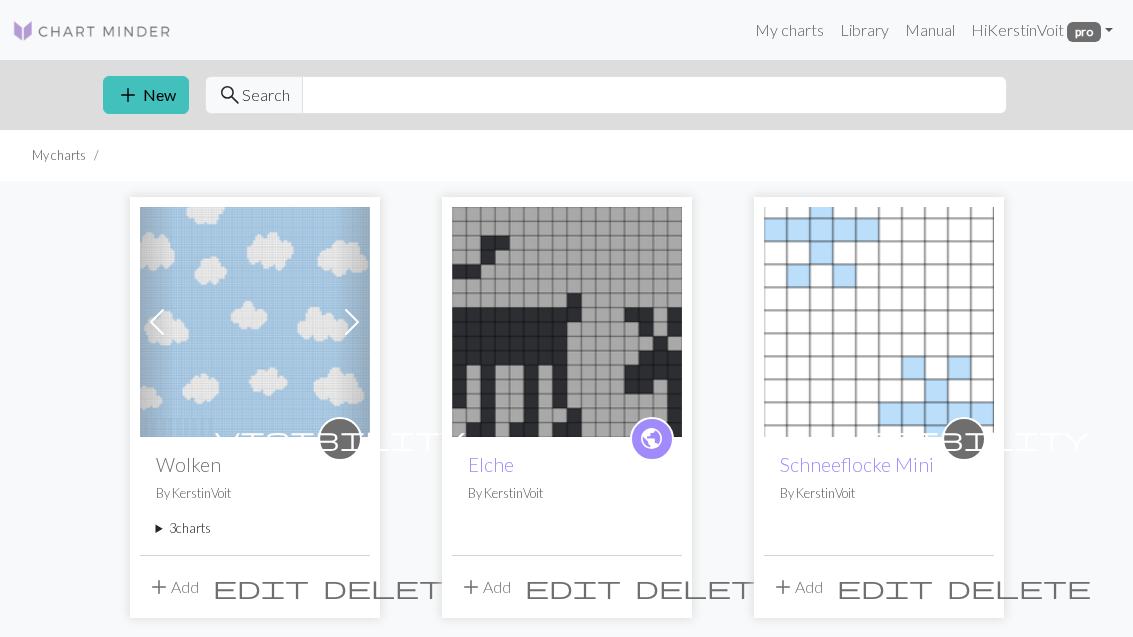 scroll, scrollTop: 152, scrollLeft: 0, axis: vertical 